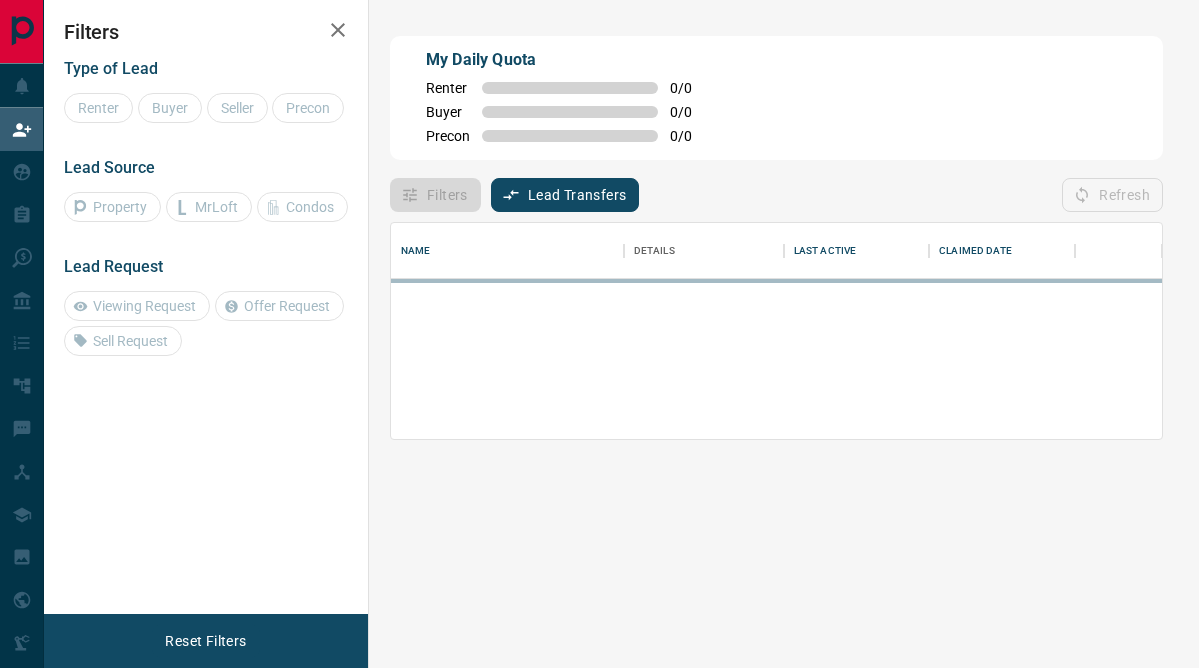 scroll, scrollTop: 0, scrollLeft: 0, axis: both 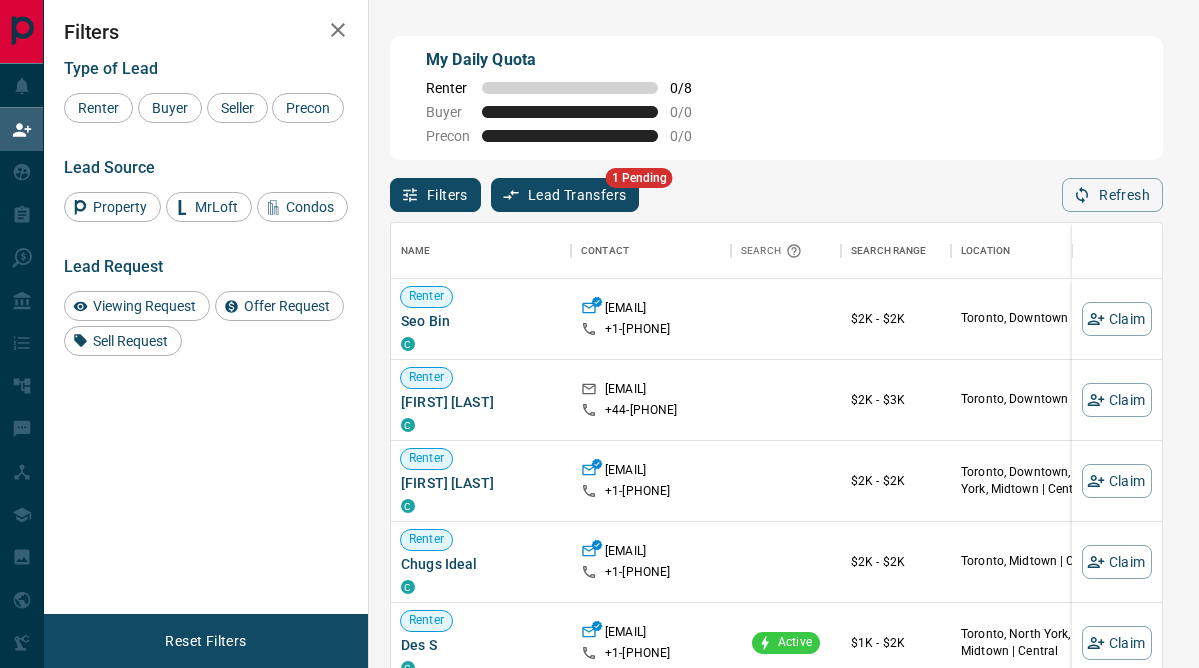 click 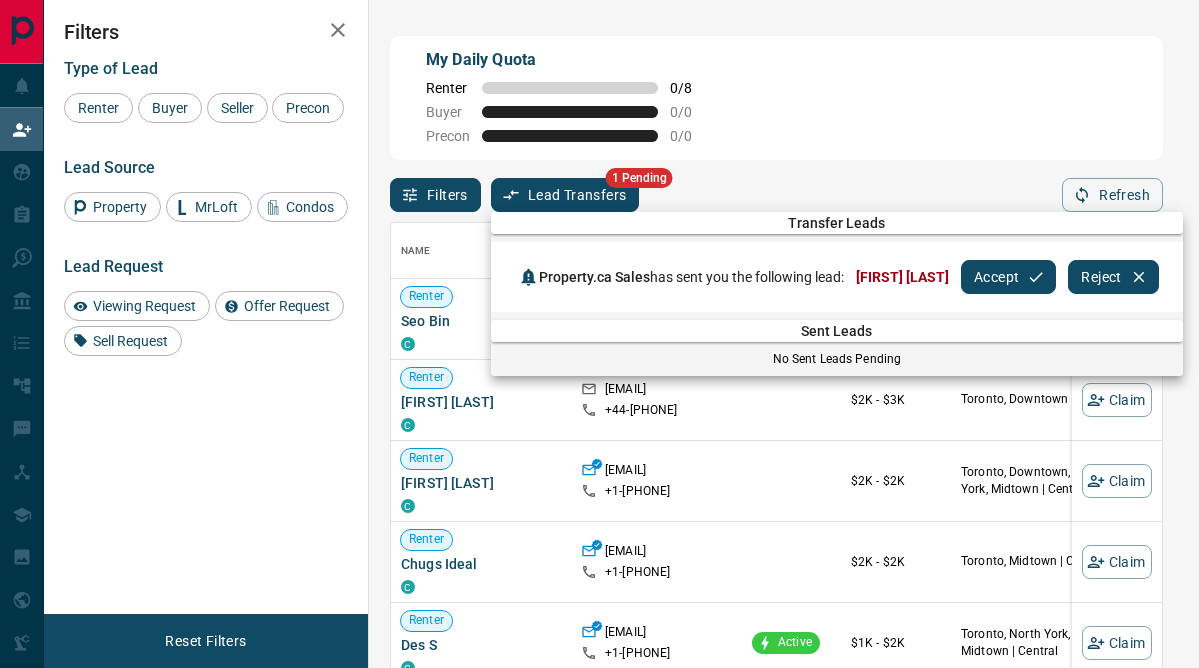 click on "Accept" at bounding box center [1008, 277] 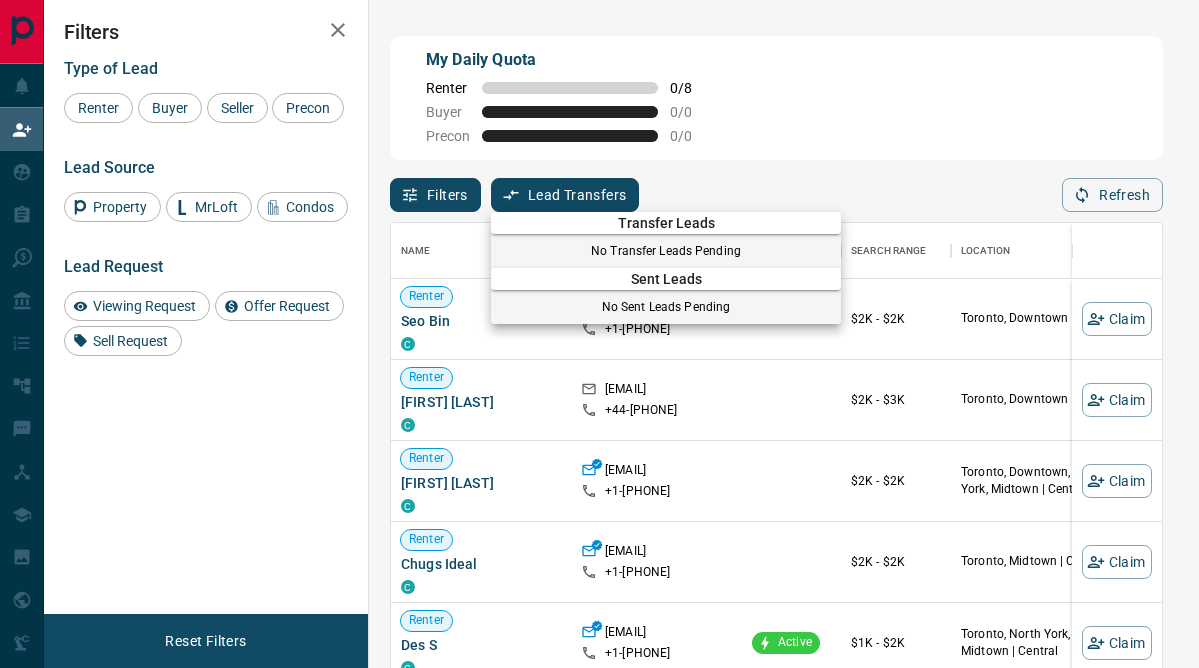 click at bounding box center [599, 334] 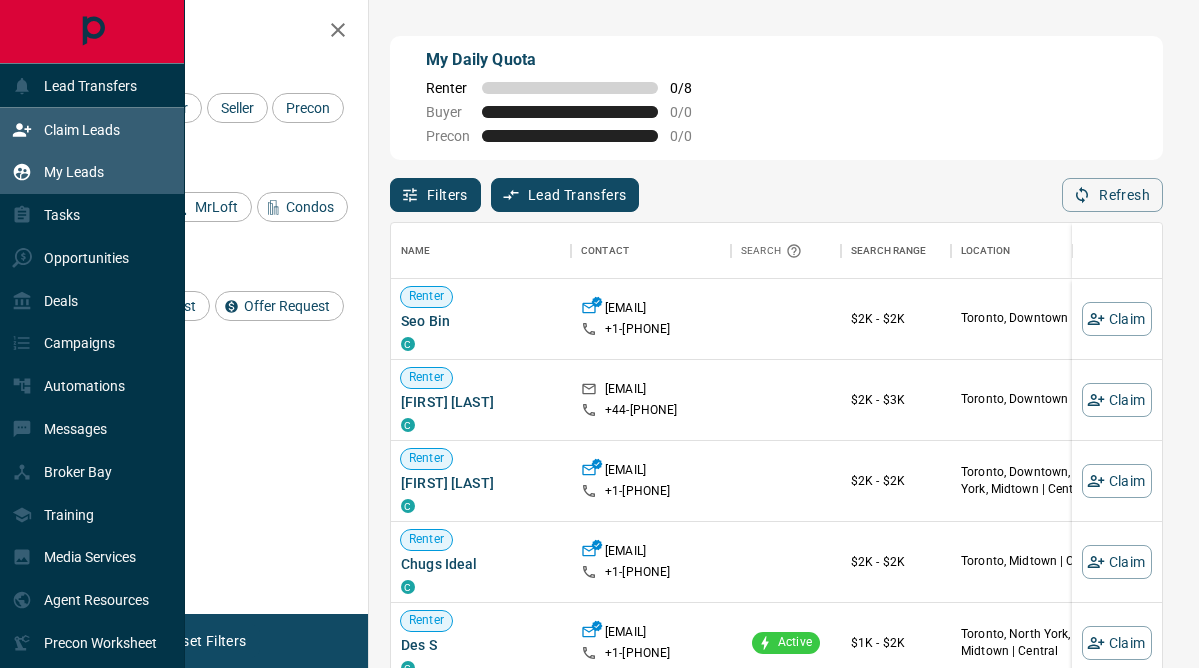 click 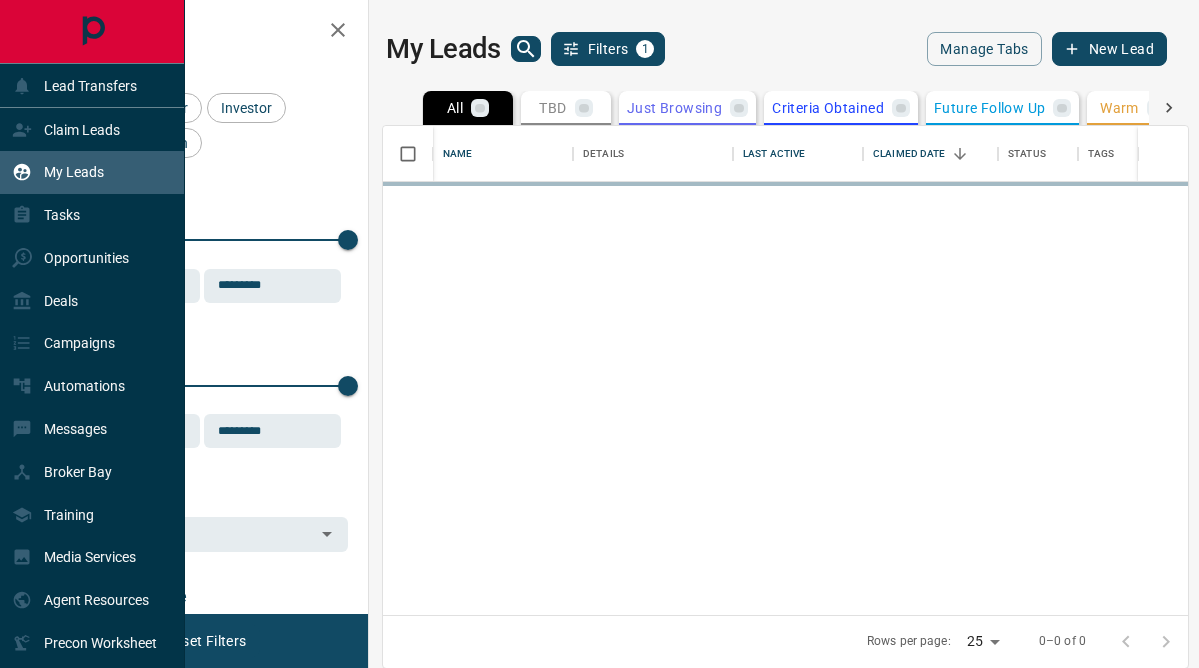 scroll, scrollTop: 1, scrollLeft: 1, axis: both 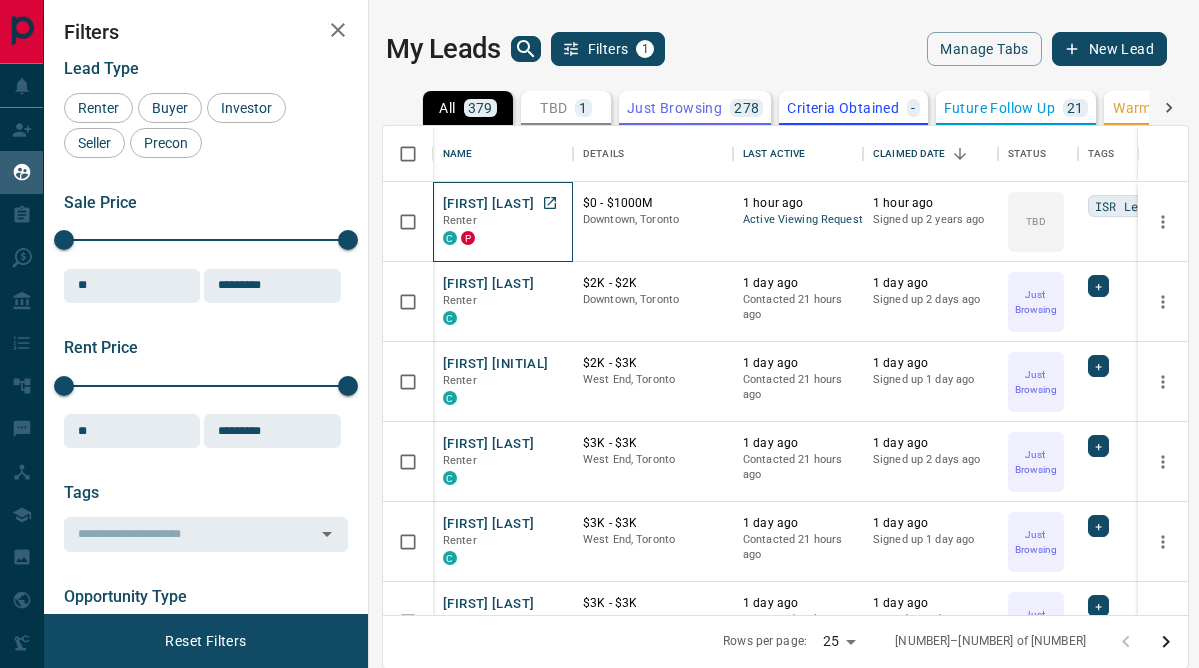 click on "[FIRST] [LAST] [ROLE]" at bounding box center (503, 222) 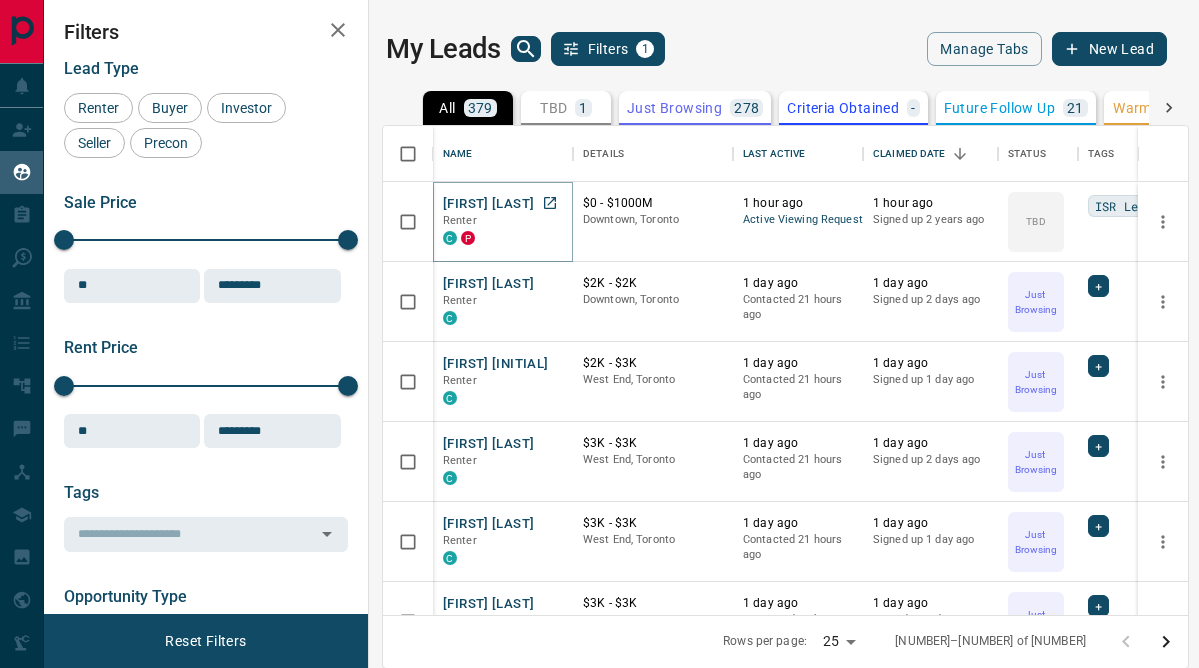 click on "[FIRST] [LAST]" at bounding box center [488, 204] 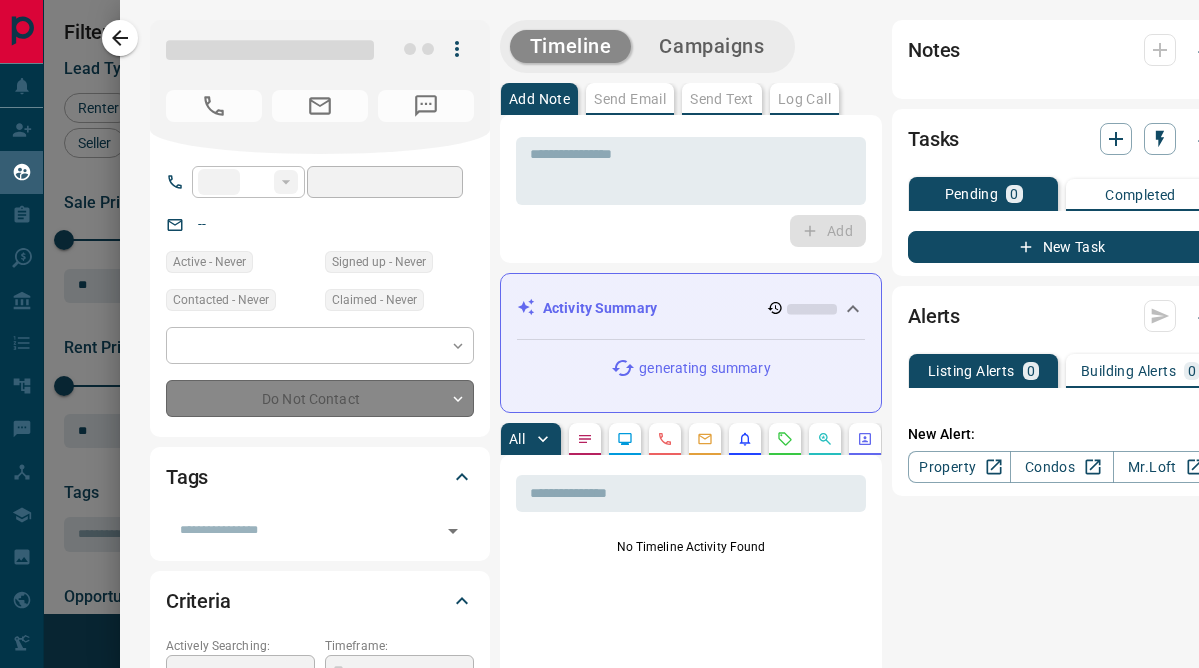type on "**" 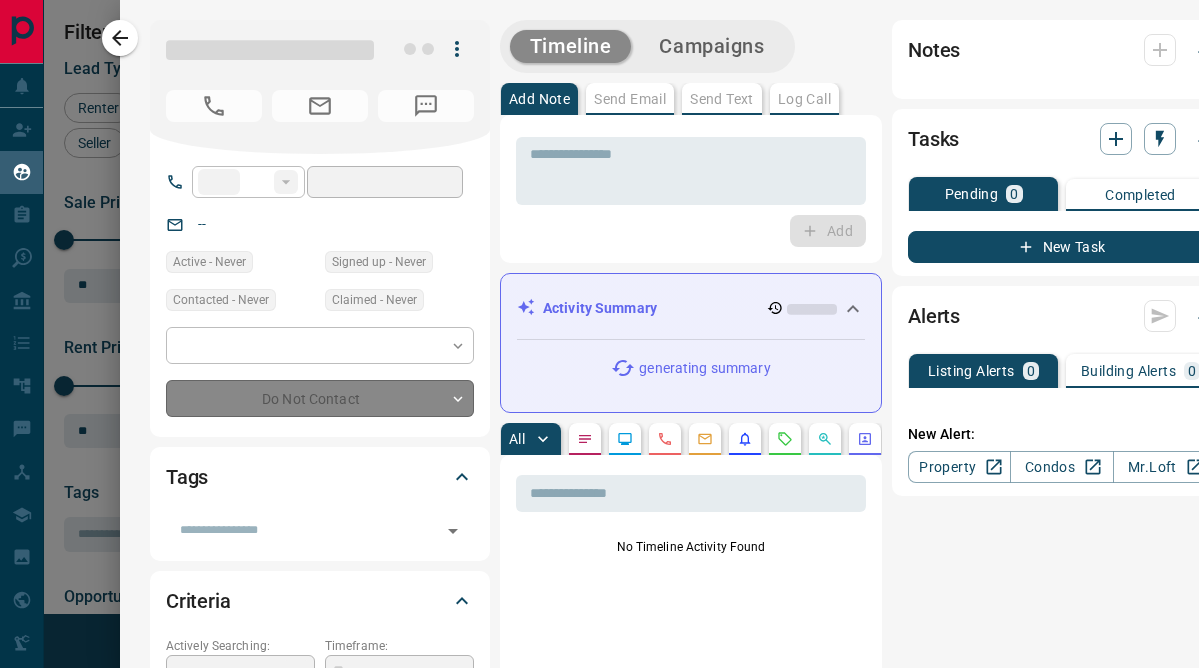 type on "**********" 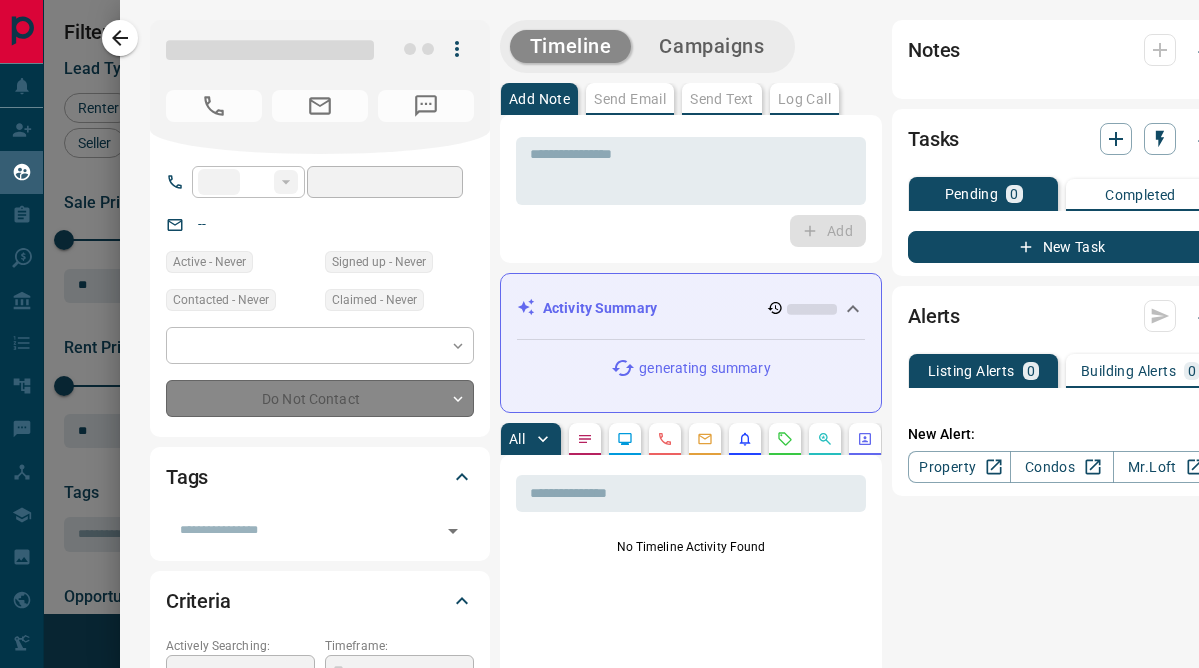 type on "**********" 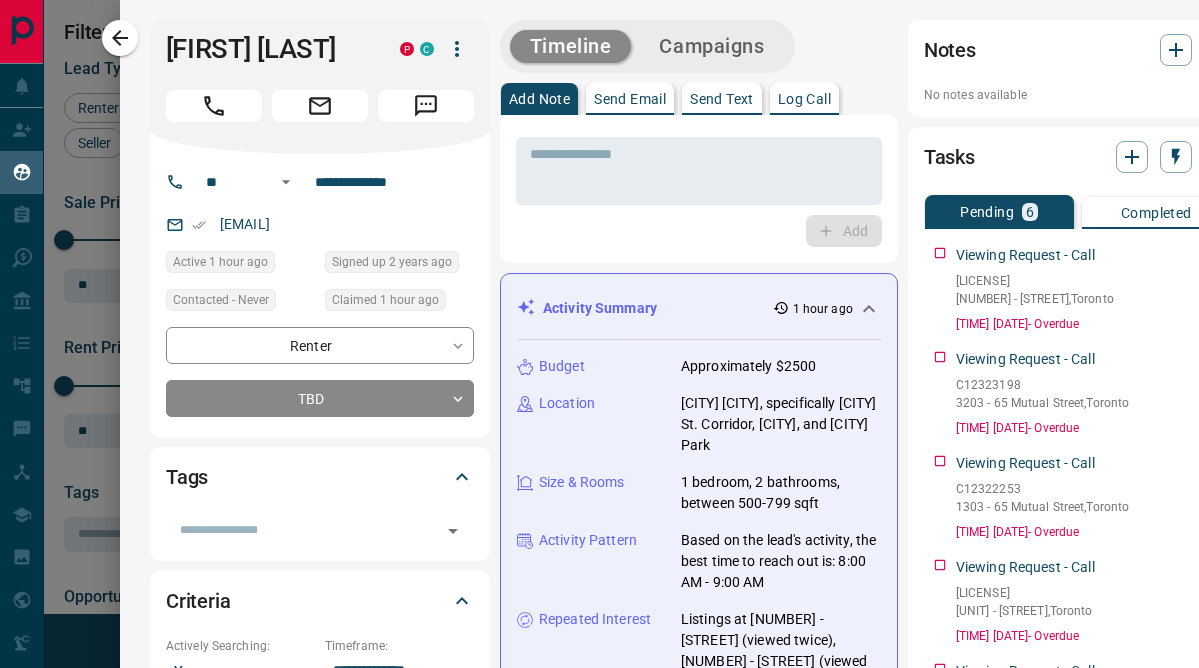 click on "Send Text" at bounding box center [722, 99] 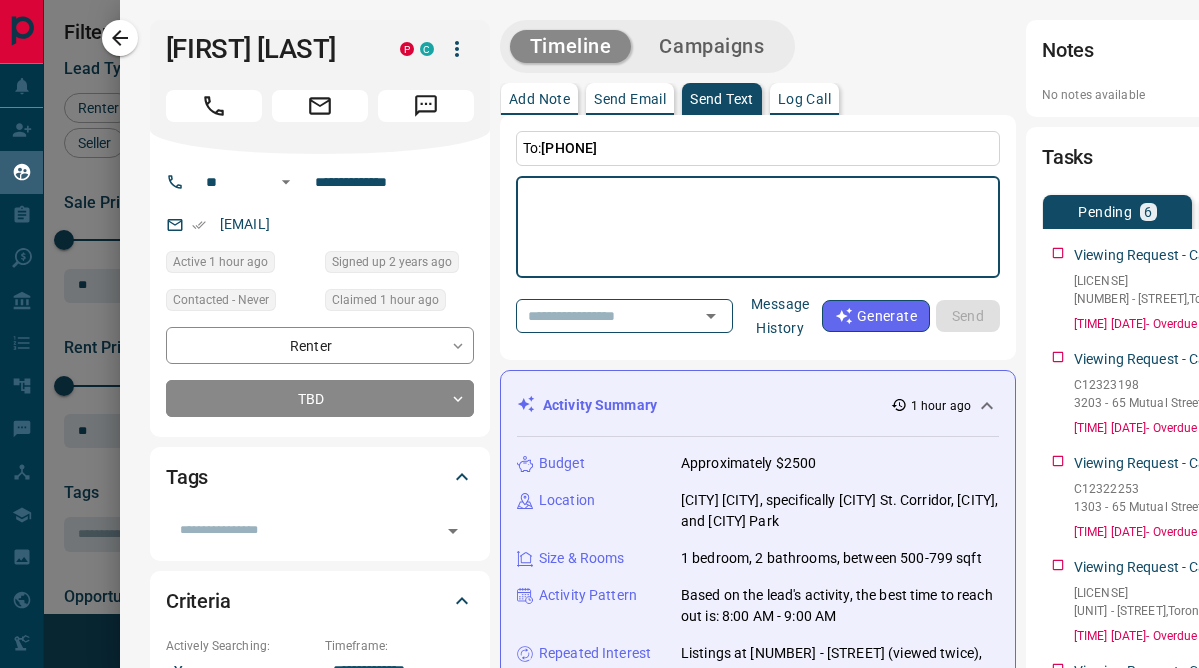 type on "*" 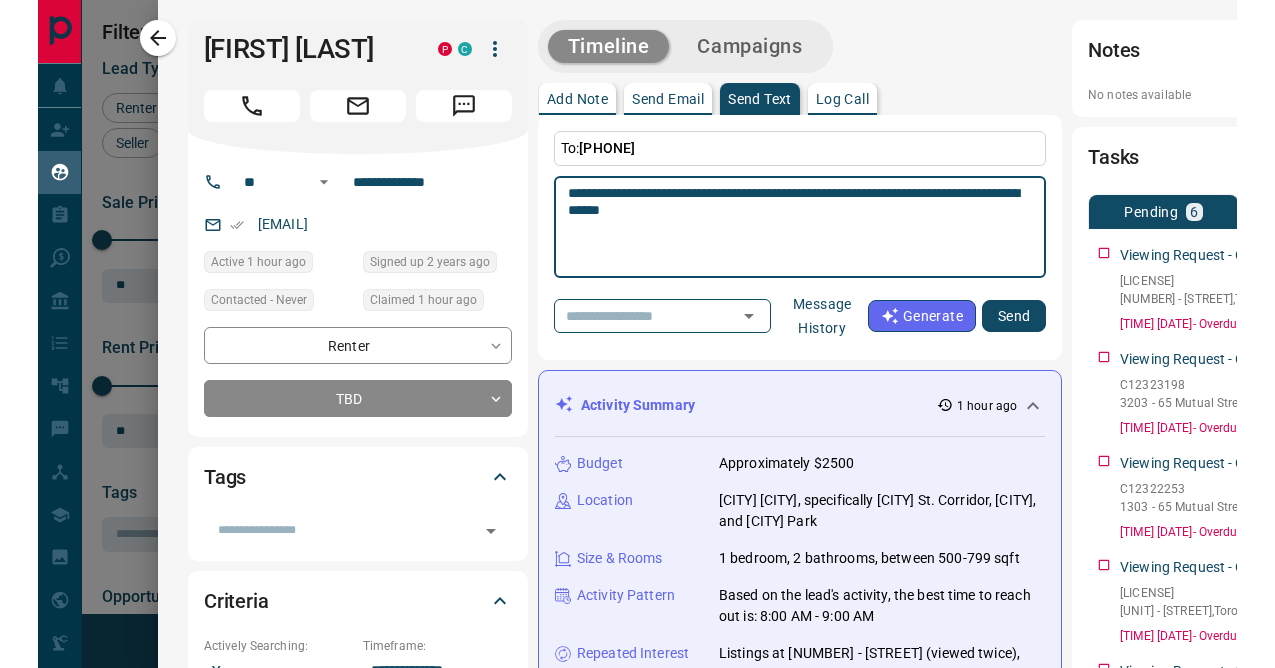 scroll, scrollTop: 1, scrollLeft: 1, axis: both 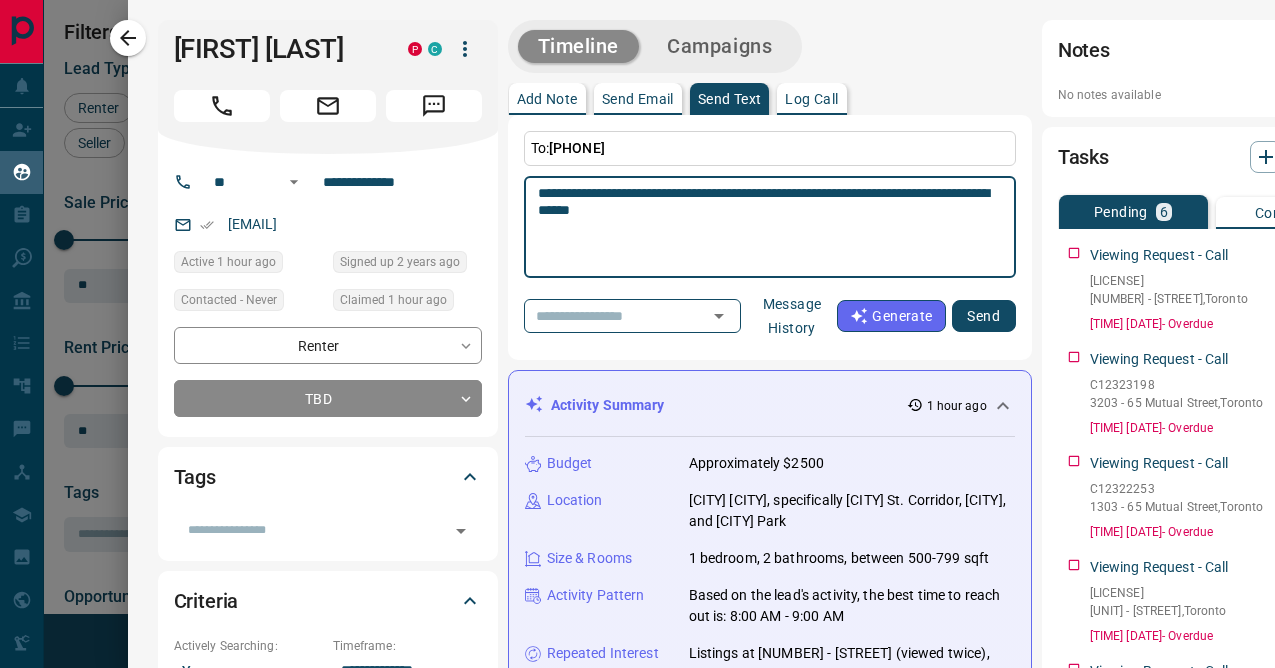 click on "Name Details Last Active Claimed Date Status Tags [FIRST] [LAST] Renter C P $0 - $1000M [CITY], [CITY] [TIME] Active Viewing Request [TIME] Signed up [YEARS] ago TBD ISR Lead + [FIRST] [LAST] Renter C $2K - $2K [CITY], [CITY] [TIME] Contacted [HOURS] ago [DAYS] ago Signed up [DAYS] ago Just Browsing + [FIRST] [LAST] Renter C $2K - $3K [CITY] [CITY], [CITY] [TIME] Contacted [HOURS] ago [DAYS] ago Signed up [DAY] ago Just Browsing + [FIRST] [LAST] Renter C $3K - $3K [DAYS] ago" at bounding box center [702, 1304] 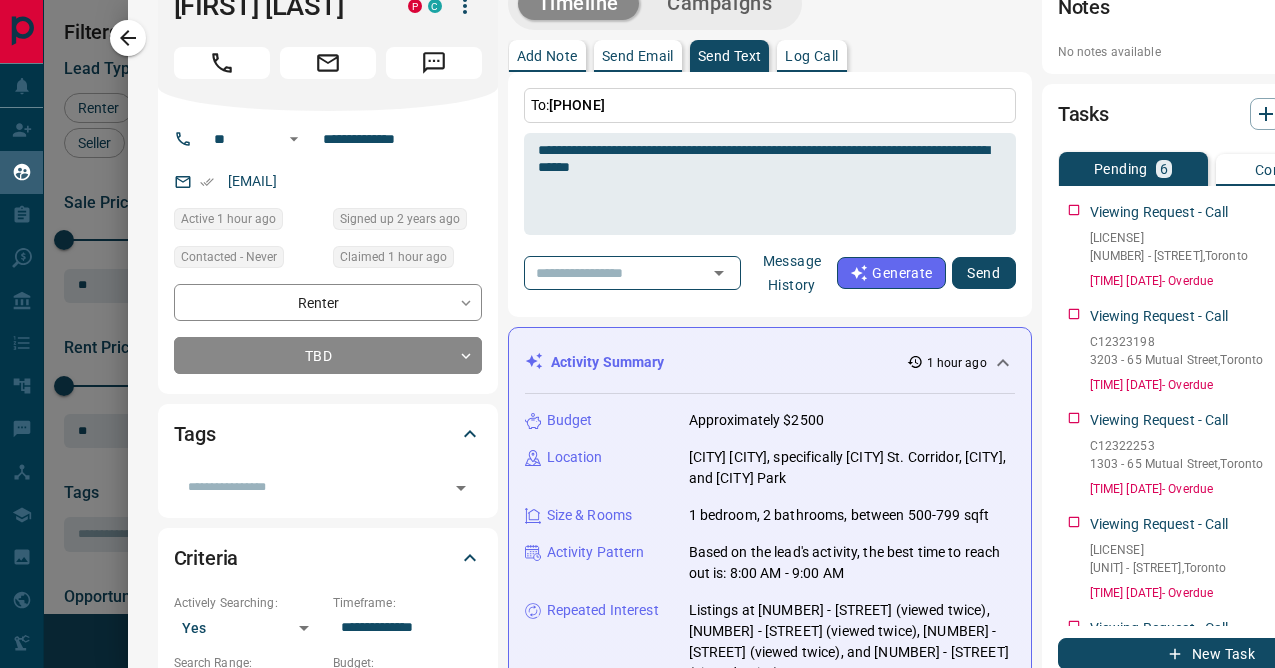 scroll, scrollTop: 60, scrollLeft: 0, axis: vertical 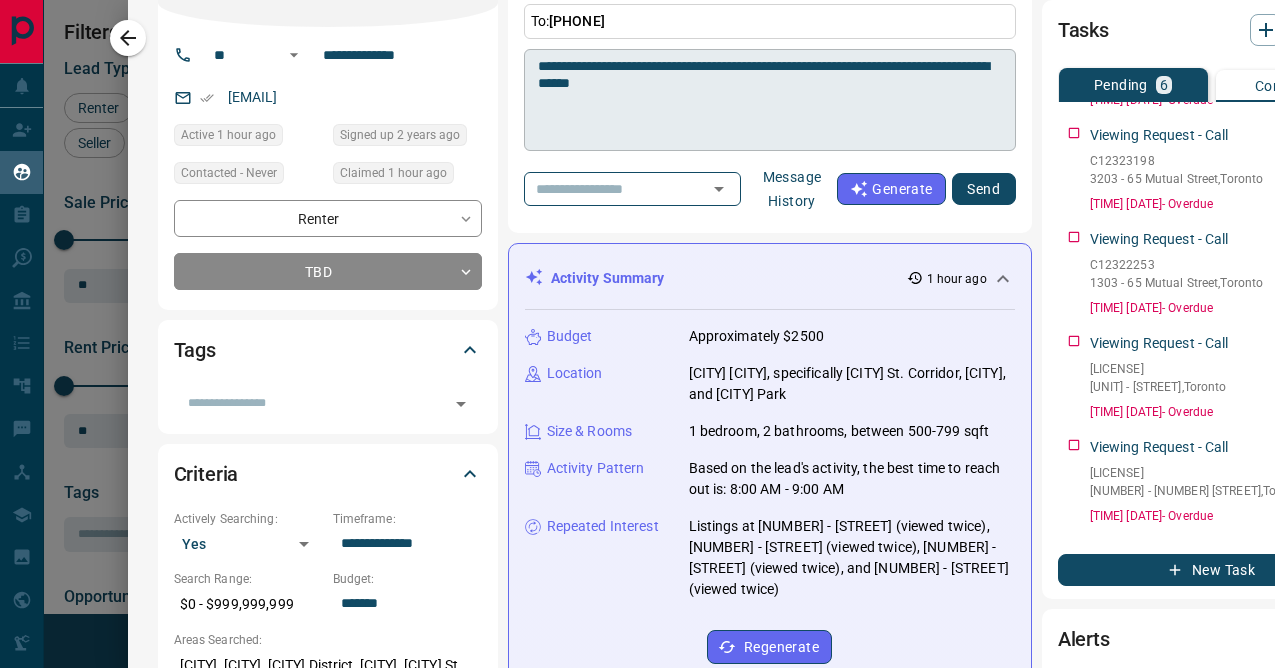 click on "**********" at bounding box center (770, 100) 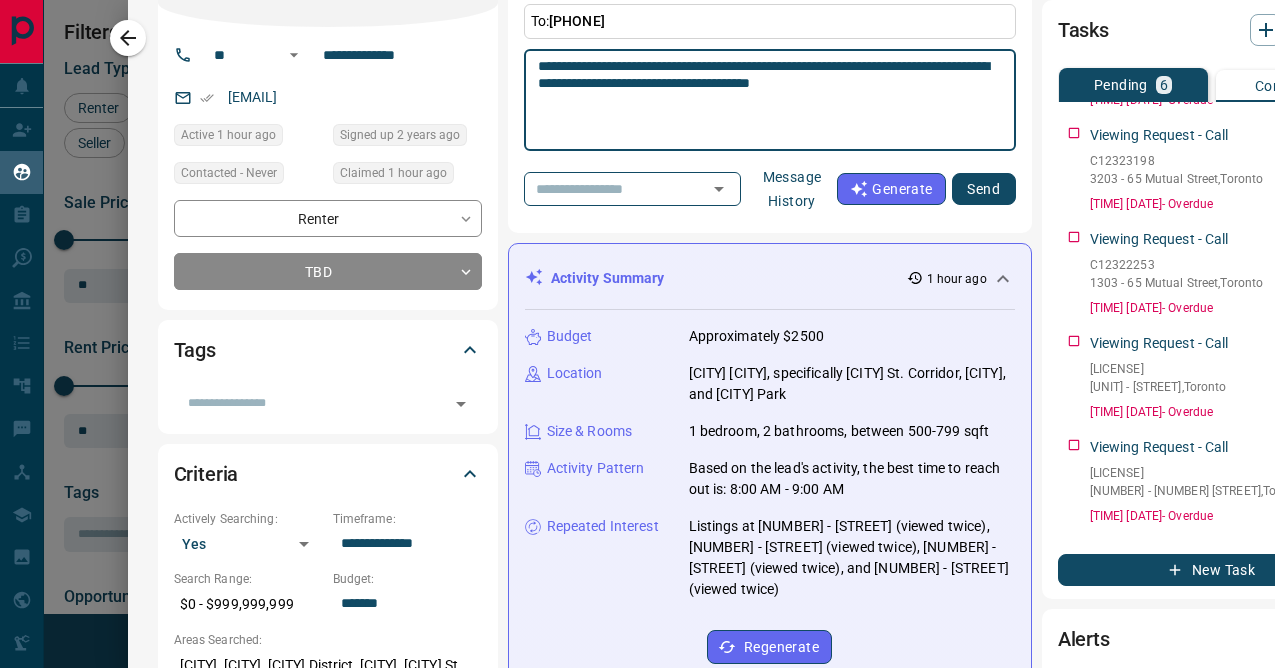type on "**********" 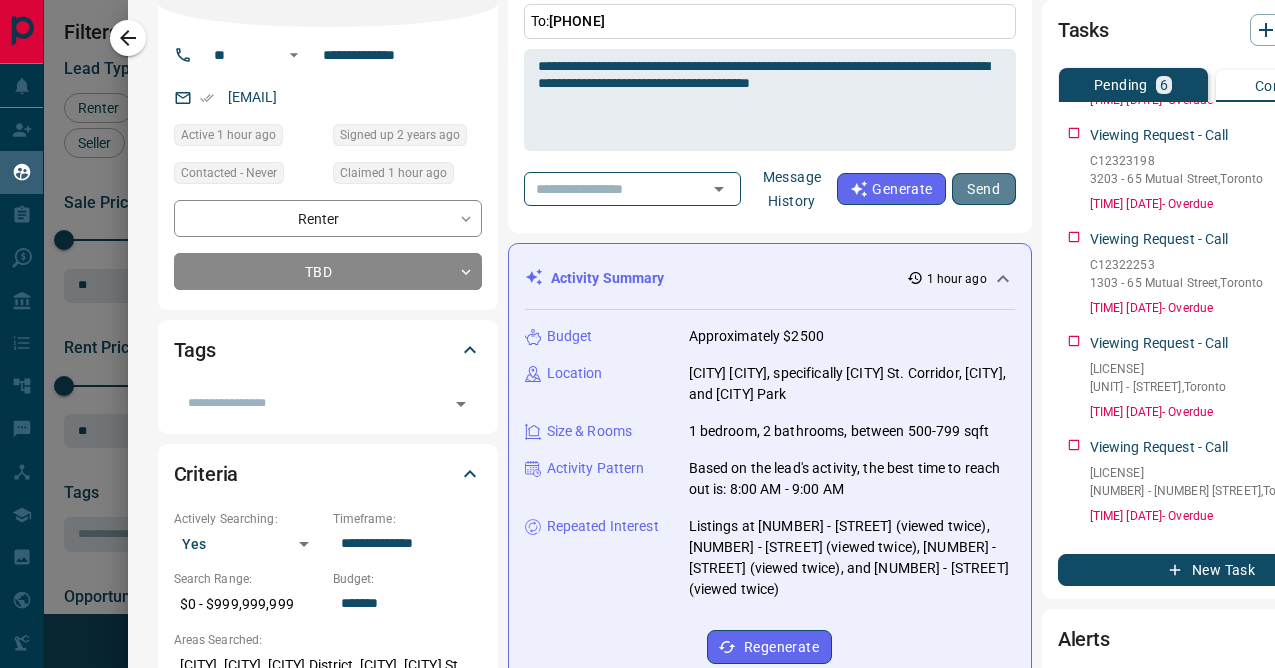 click on "Send" at bounding box center (984, 189) 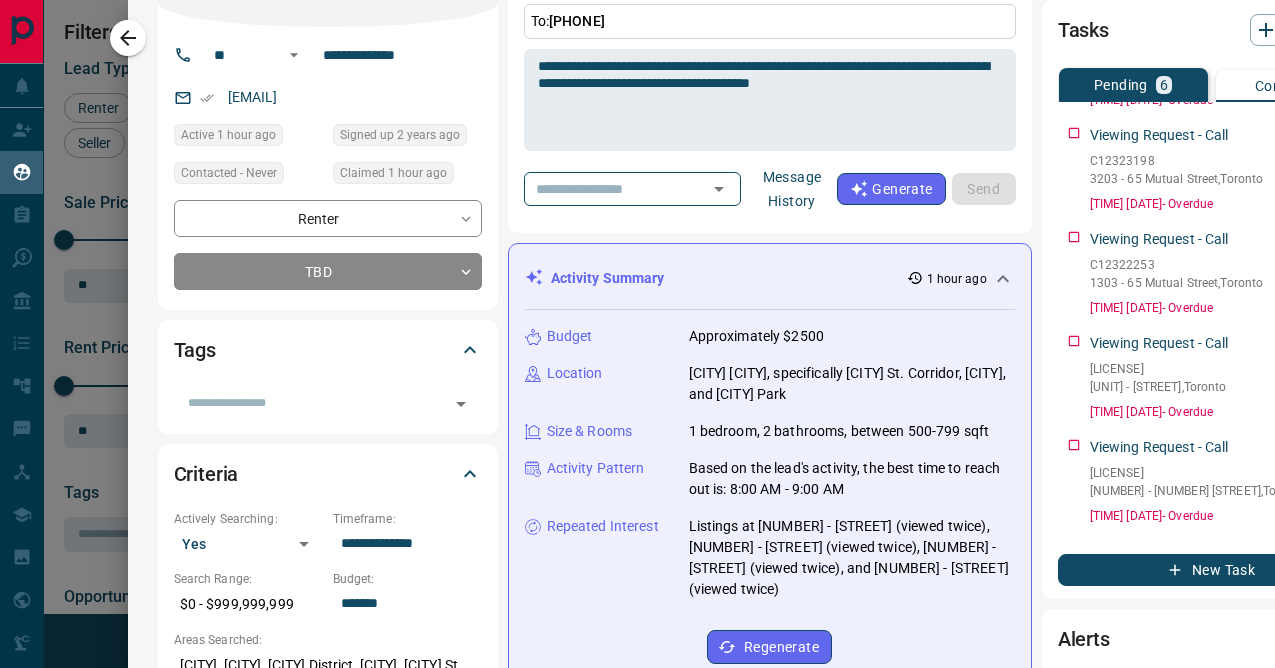 type 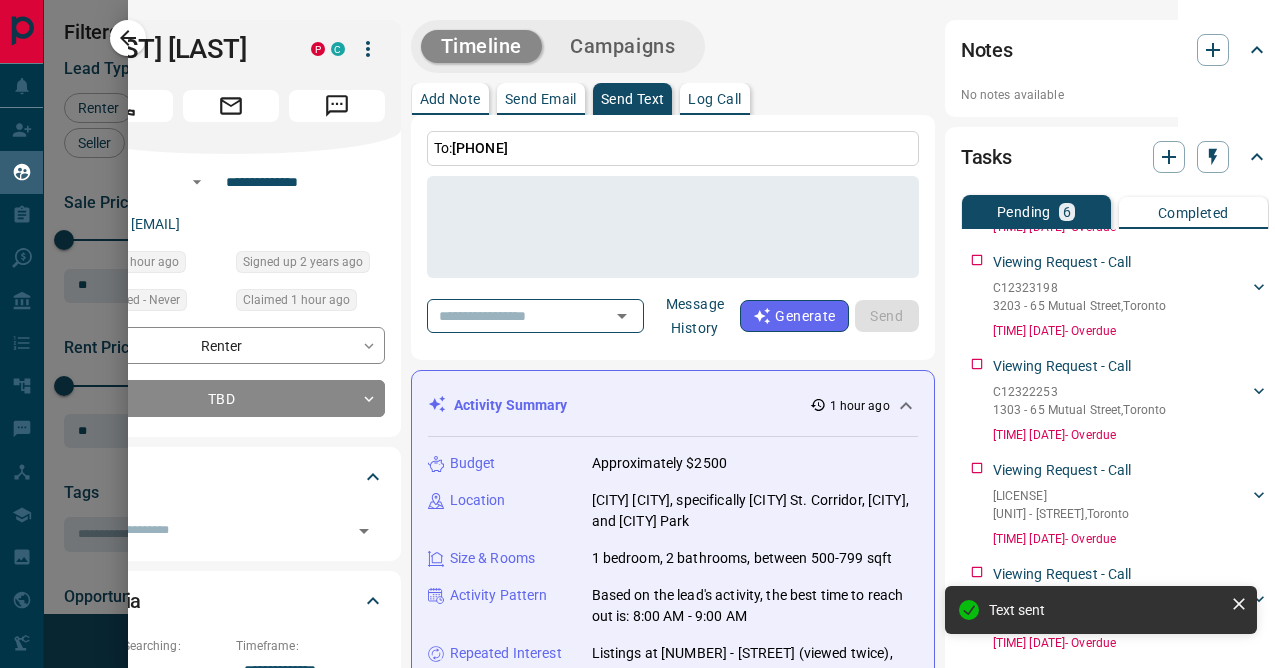 scroll, scrollTop: 0, scrollLeft: 106, axis: horizontal 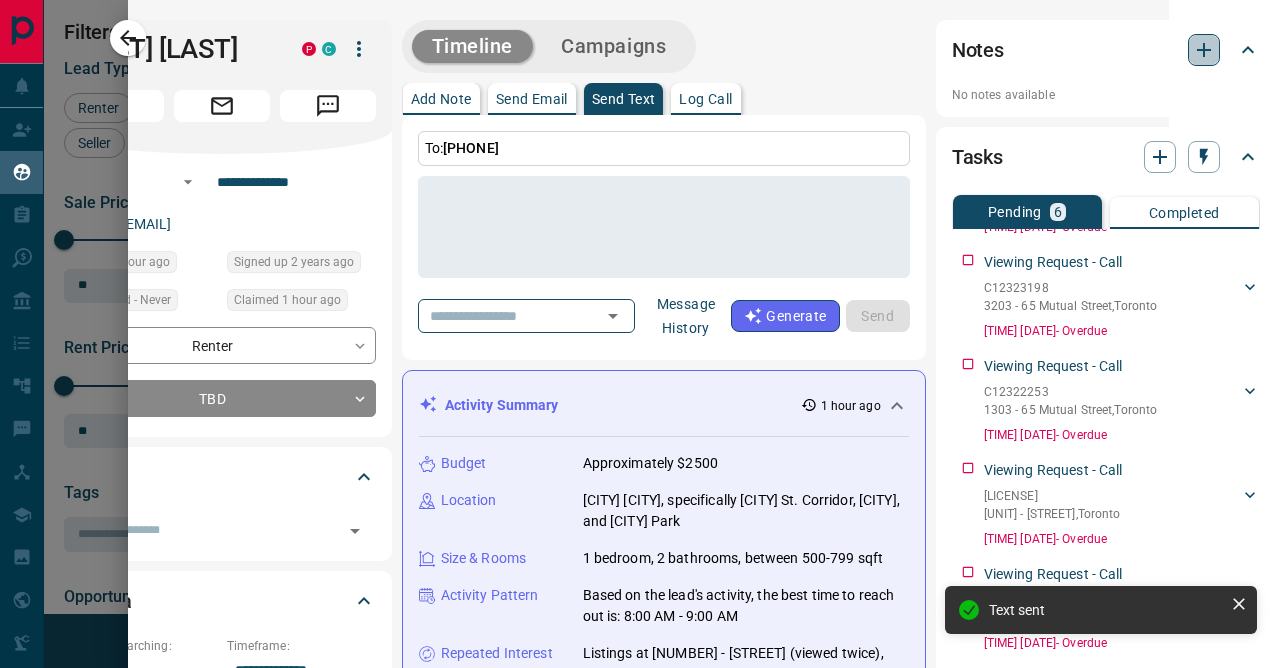 click 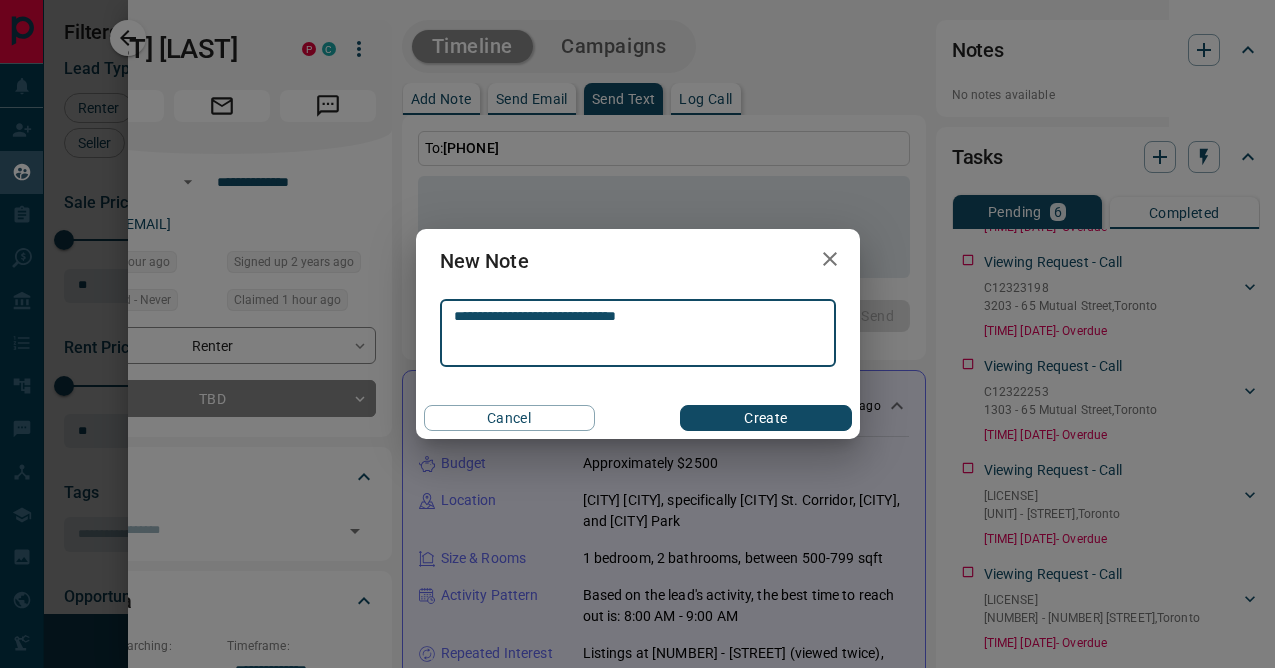 type on "**********" 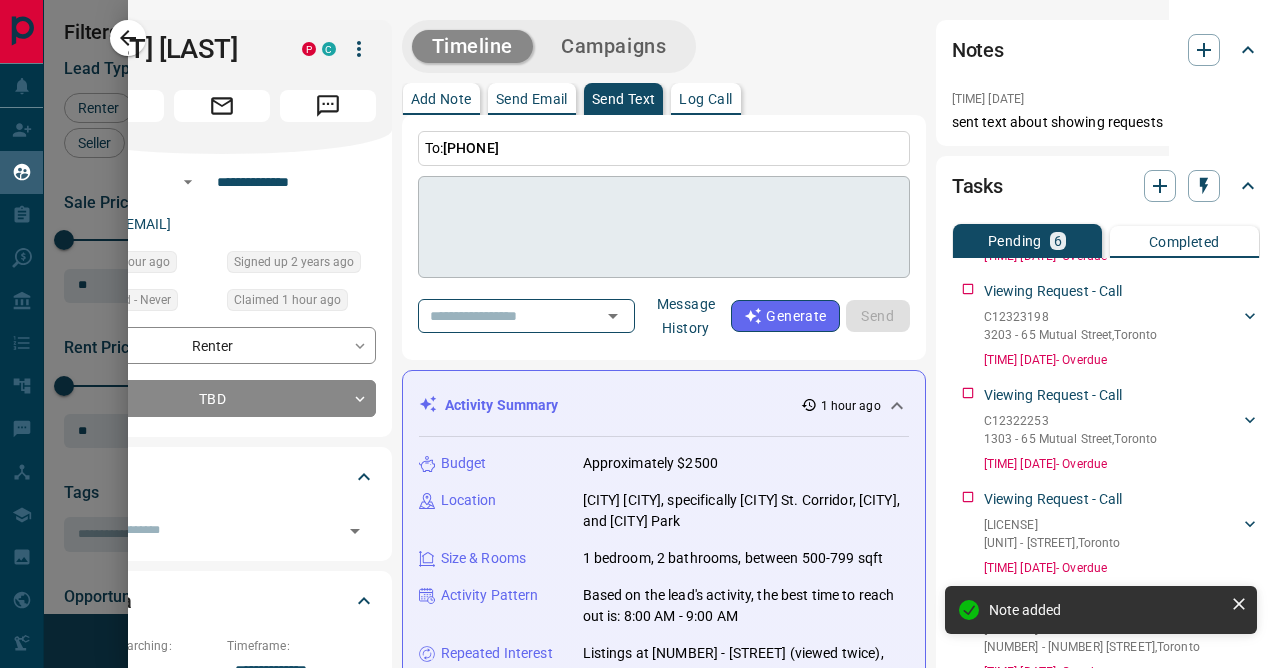 scroll, scrollTop: 0, scrollLeft: 0, axis: both 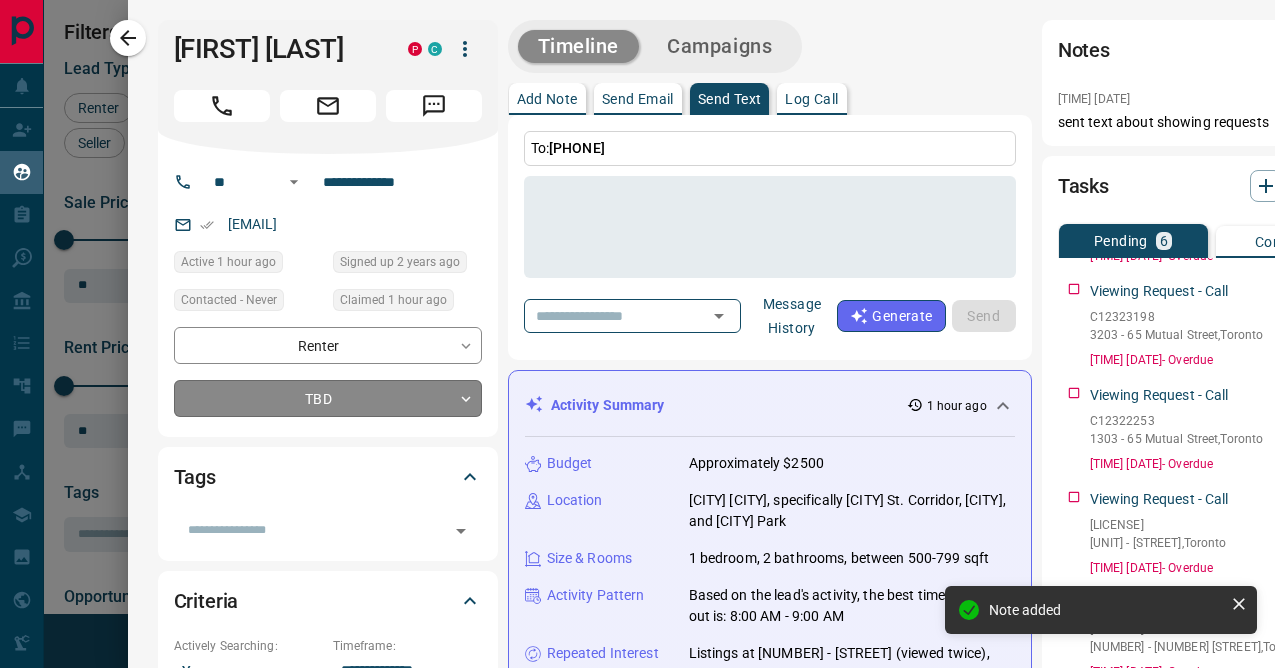click on "Name Details Last Active Claimed Date Status Tags [FIRST] [LAST] Renter C P $0 - $1000M [CITY], [CITY] [TIME] Active Viewing Request [TIME] Signed up [YEARS] ago TBD ISR Lead + [FIRST] [LAST] Renter C $2K - $2K [CITY], [CITY] [TIME] Contacted [HOURS] ago [DAYS] ago Signed up [DAYS] ago Just Browsing + [FIRST] [LAST] Renter C $2K - $3K [CITY] [CITY], [CITY] [TIME] Contacted [HOURS] ago [DAYS] ago Signed up [DAY] ago Just Browsing + [FIRST] [LAST] Renter C $3K - $3K [DAYS] ago" at bounding box center [637, 333] 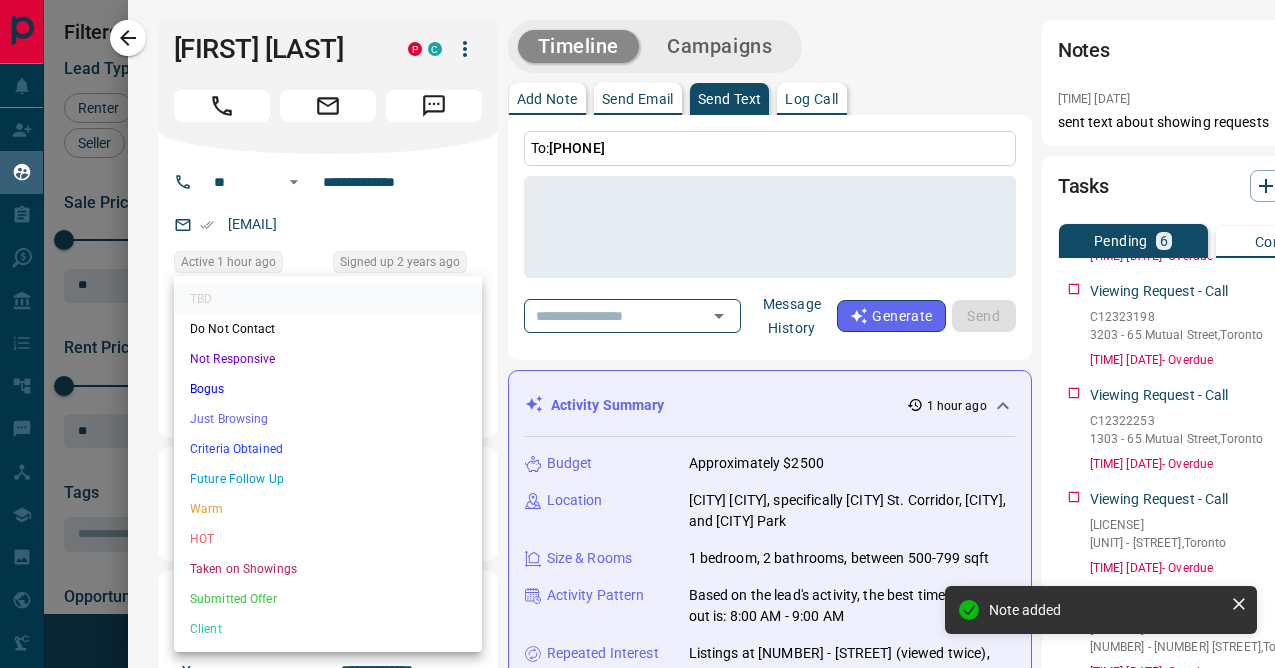 click on "Warm" at bounding box center [328, 509] 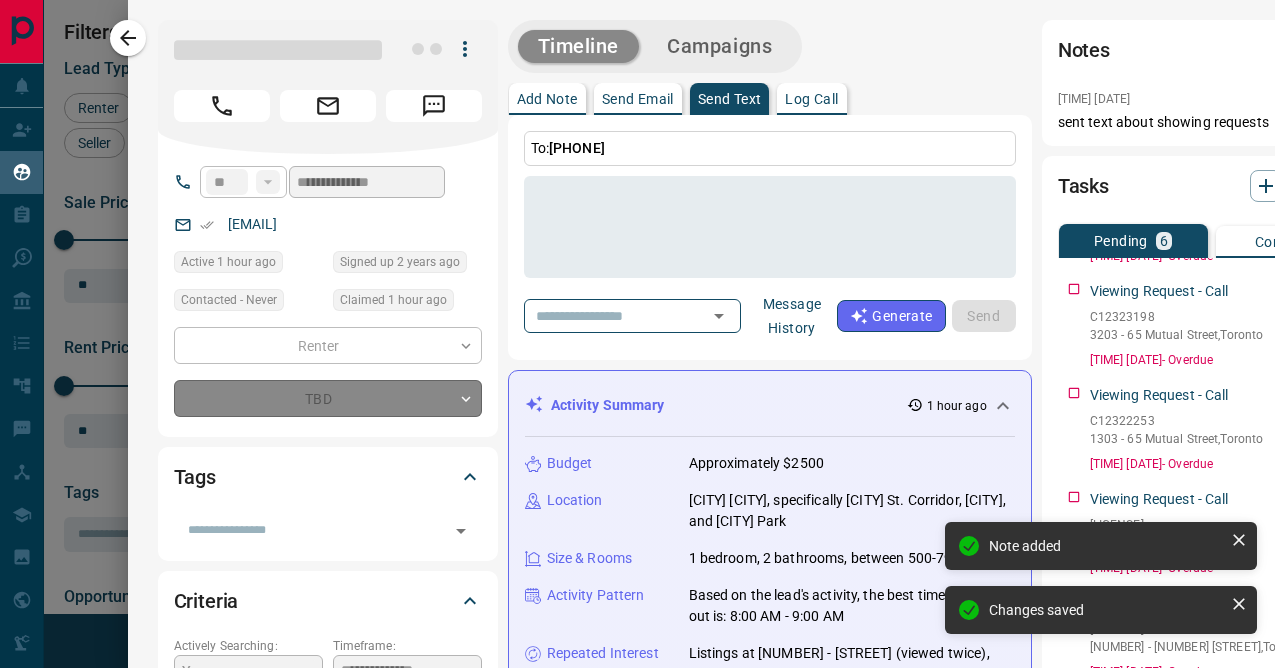 type on "*" 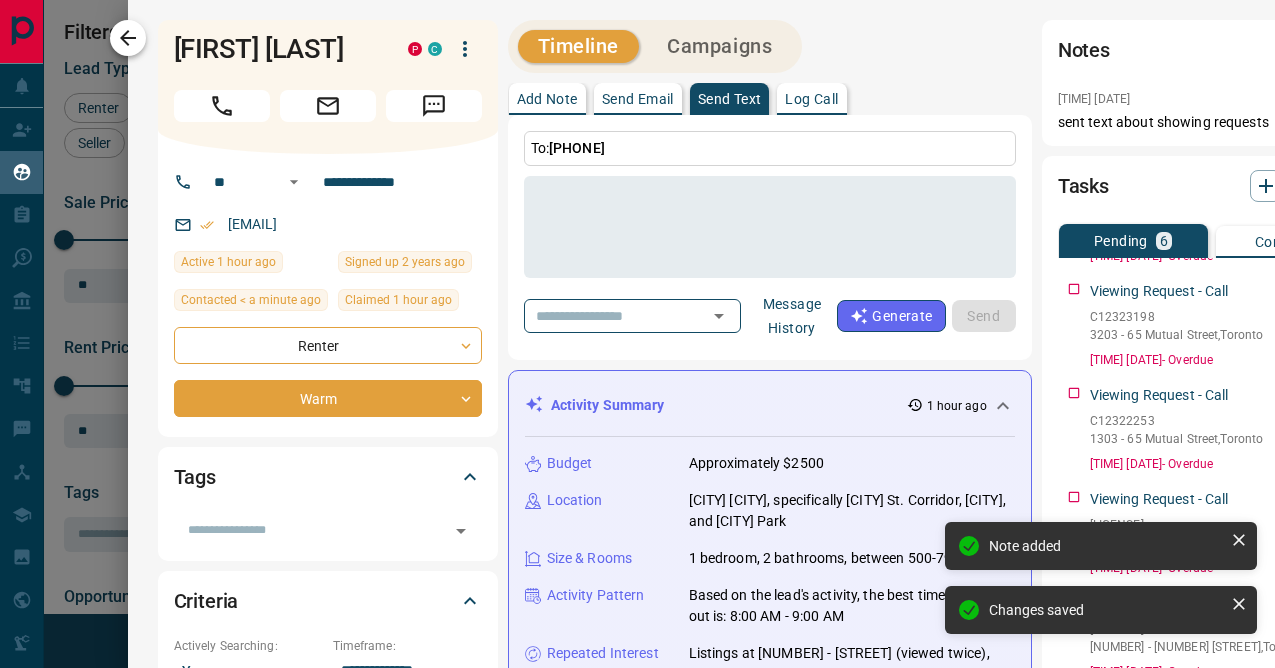 click 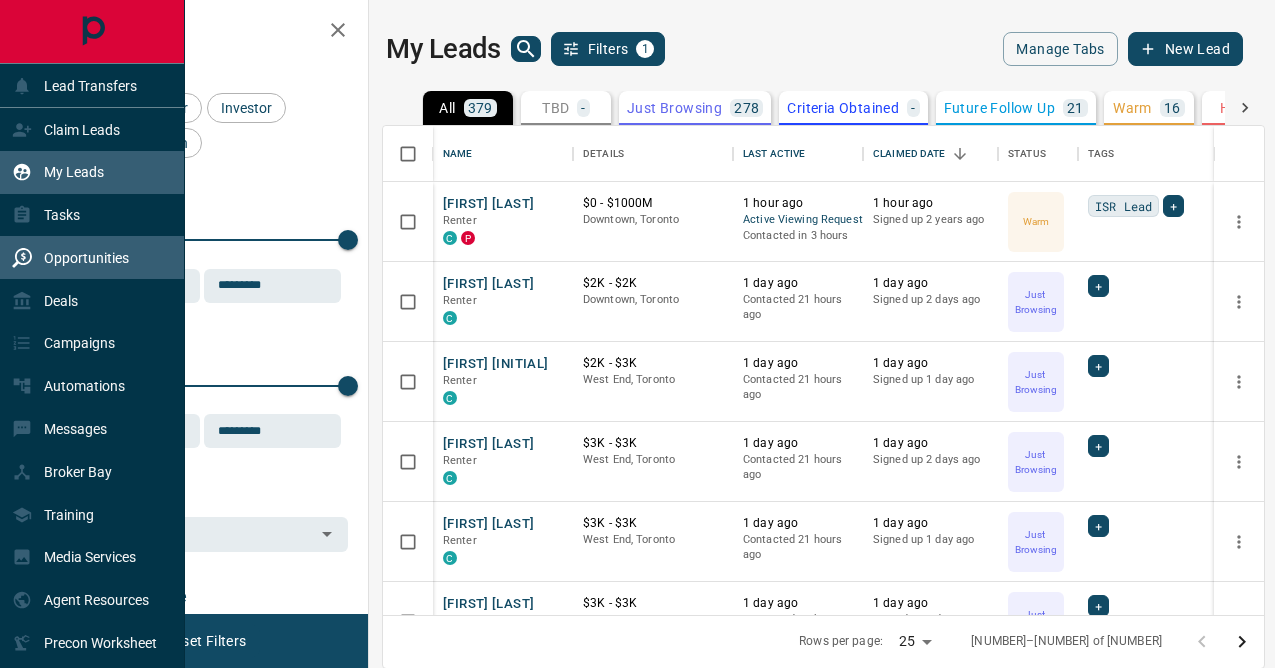 click on "Opportunities" at bounding box center [70, 257] 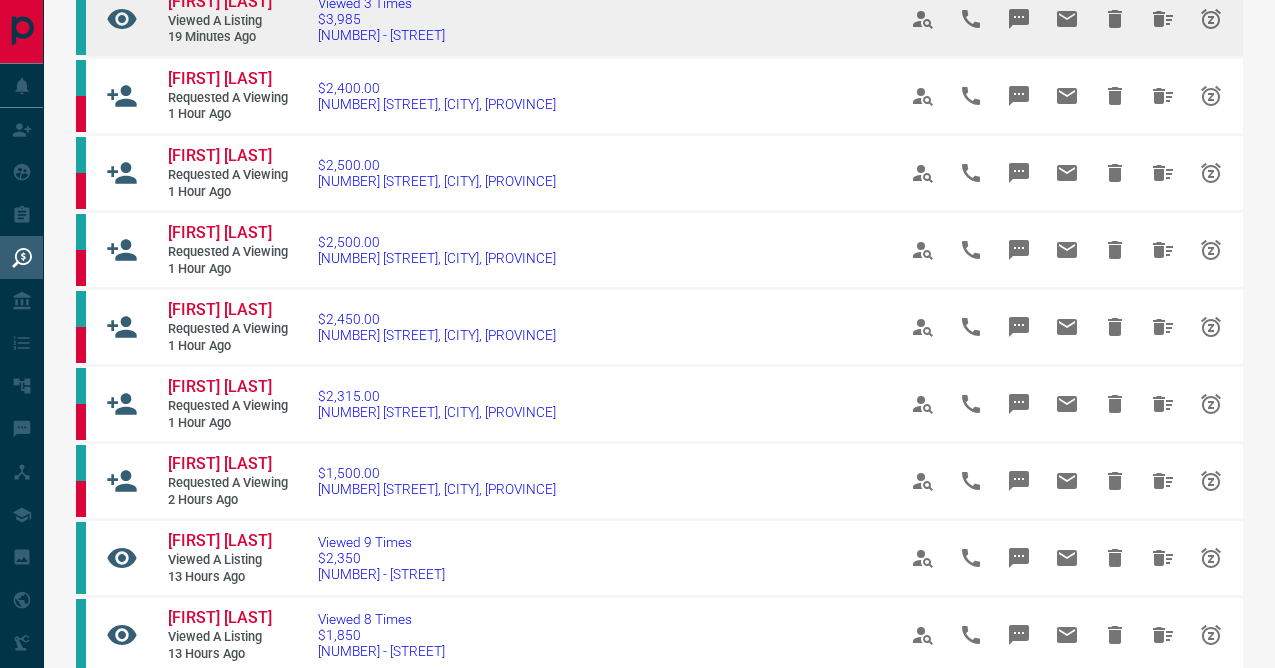scroll, scrollTop: 74, scrollLeft: 0, axis: vertical 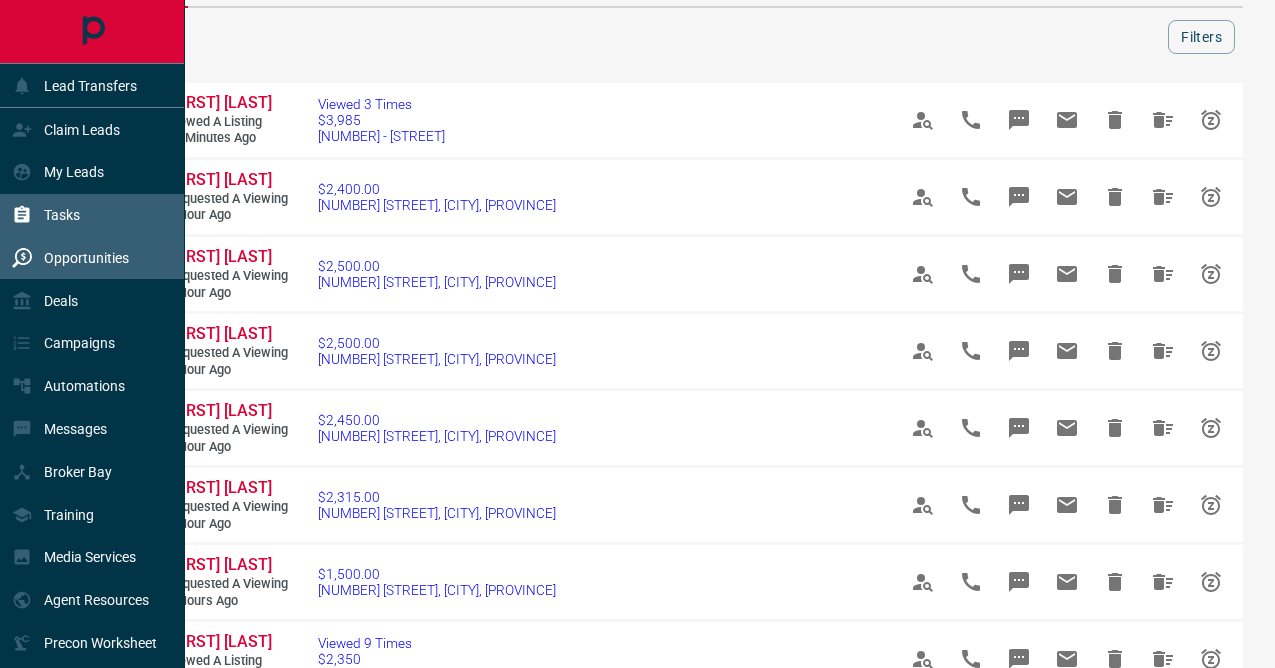 click 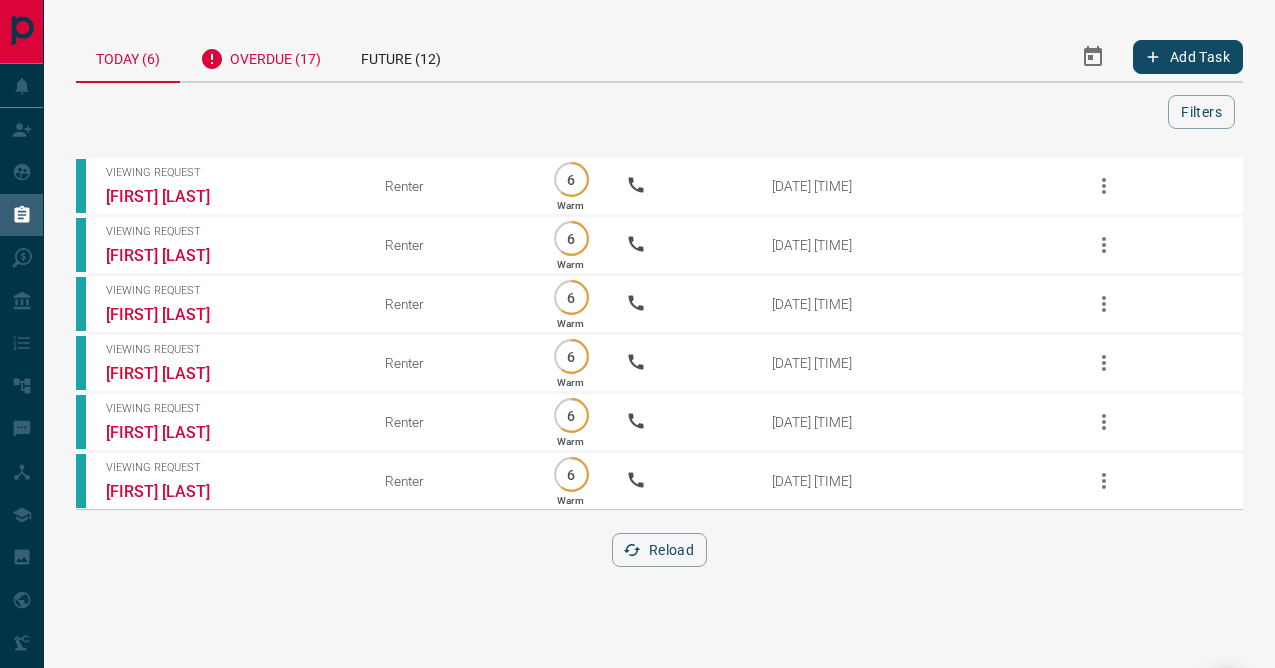 click on "Overdue (17)" at bounding box center (260, 56) 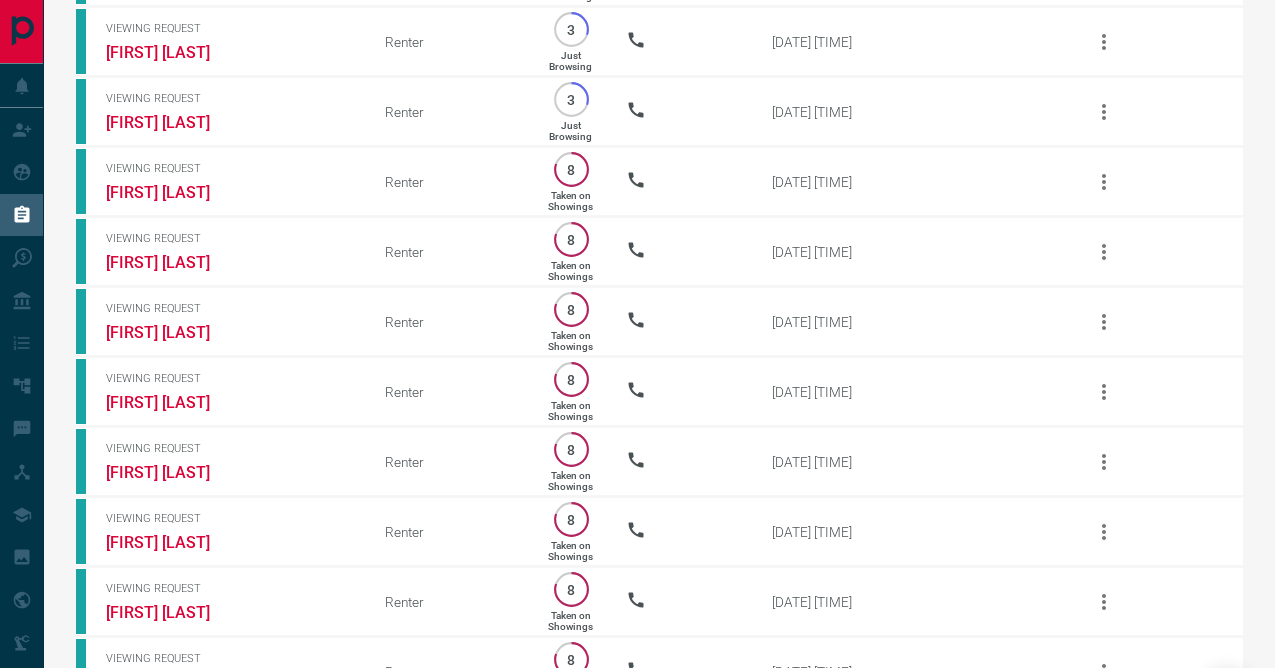 scroll, scrollTop: 365, scrollLeft: 0, axis: vertical 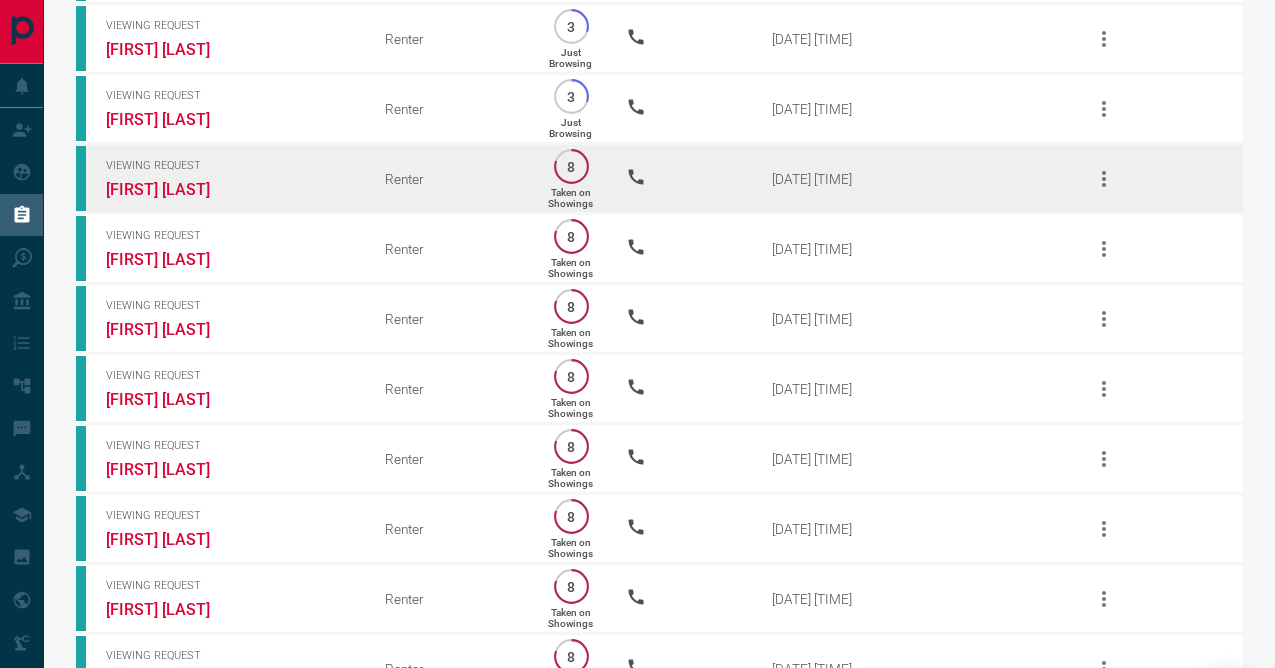 click on "Viewing Request" at bounding box center [230, 165] 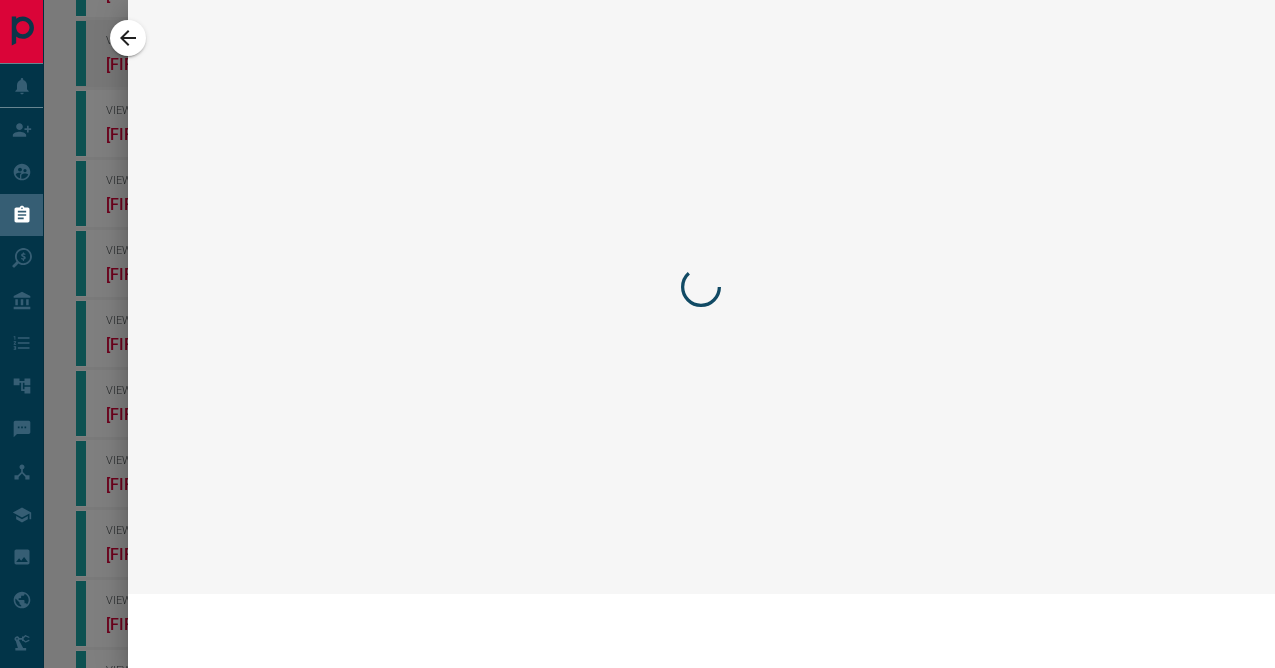 scroll, scrollTop: 240, scrollLeft: 0, axis: vertical 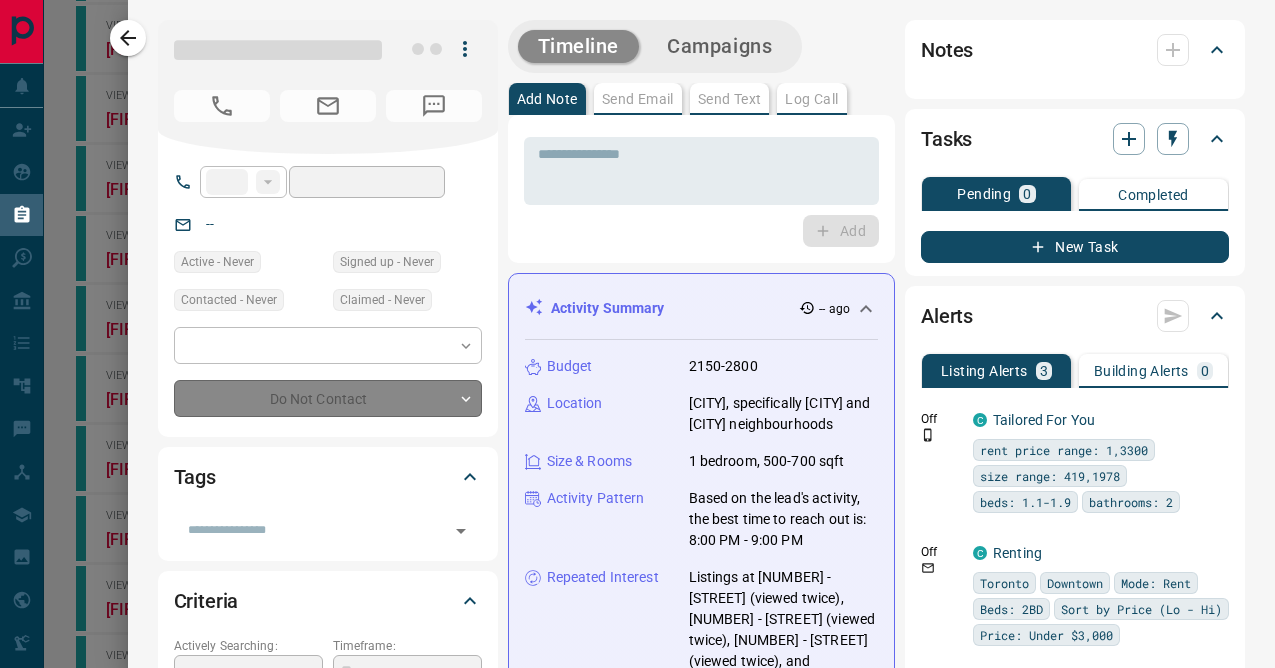 type on "**" 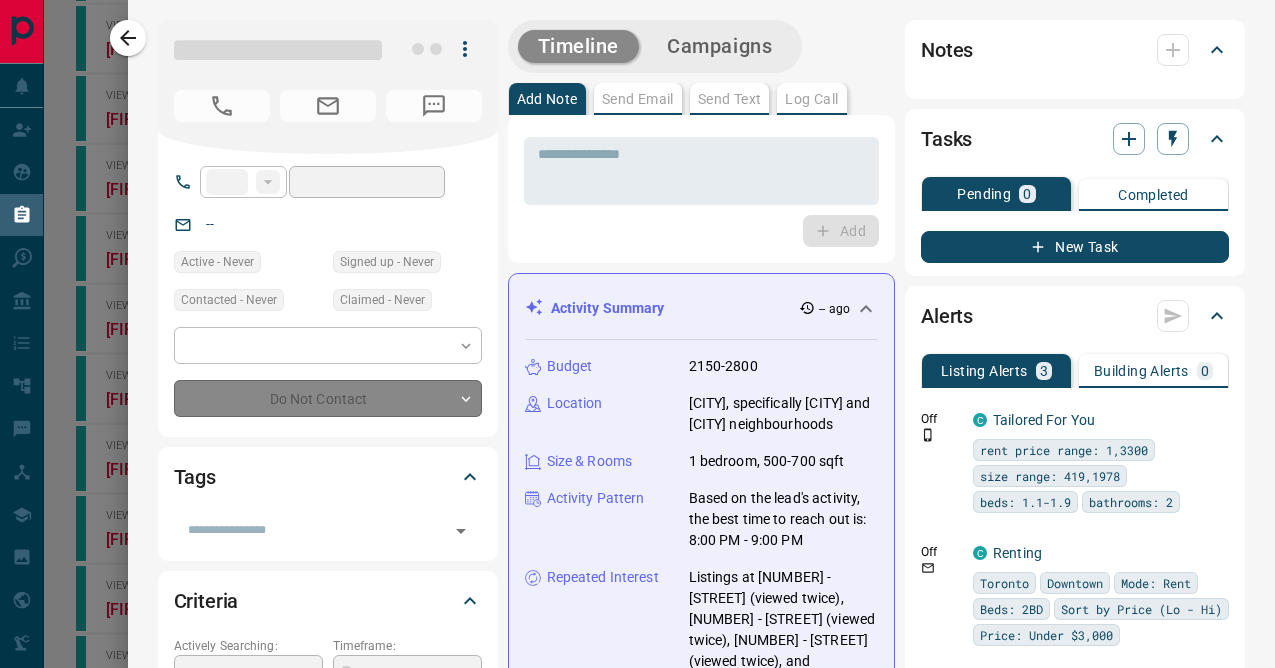 type on "**********" 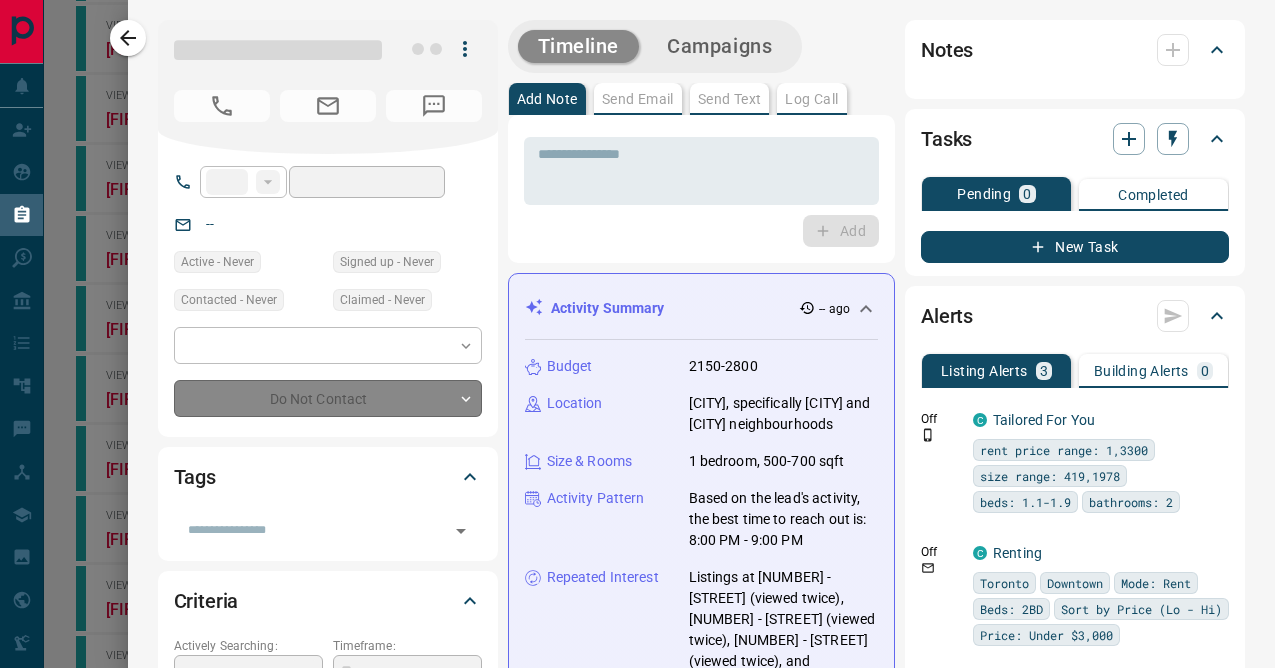 type on "**********" 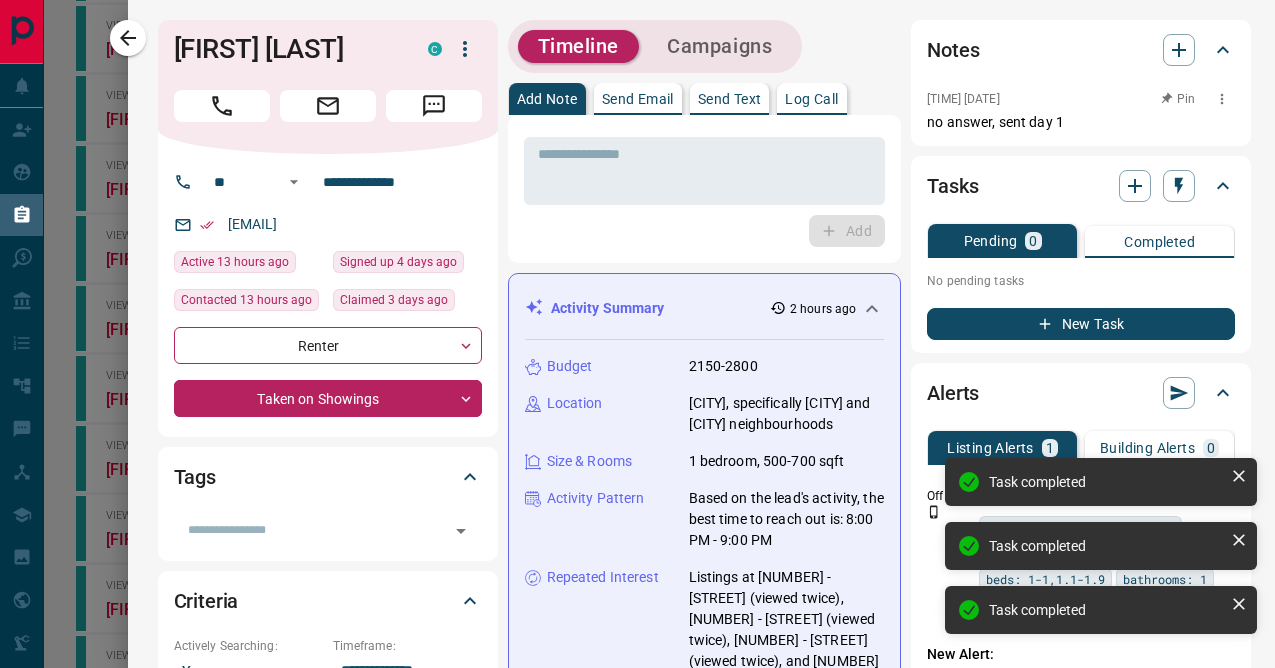 click on "no answer, sent day 1" at bounding box center [1081, 122] 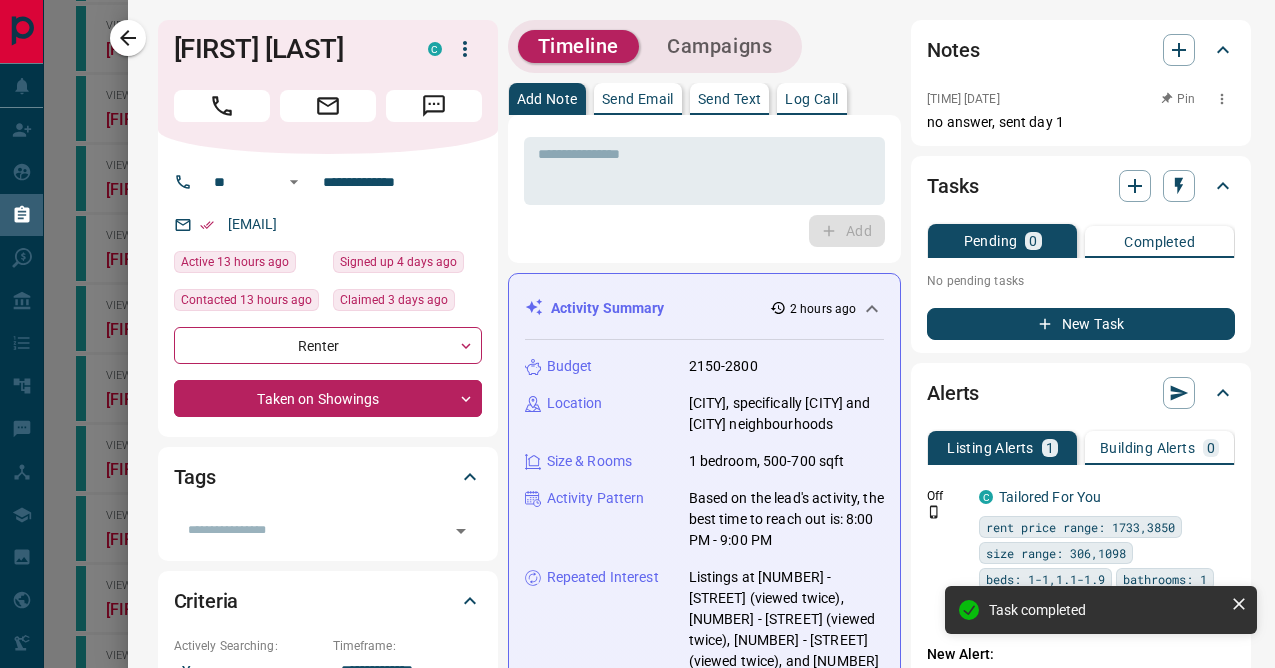 click 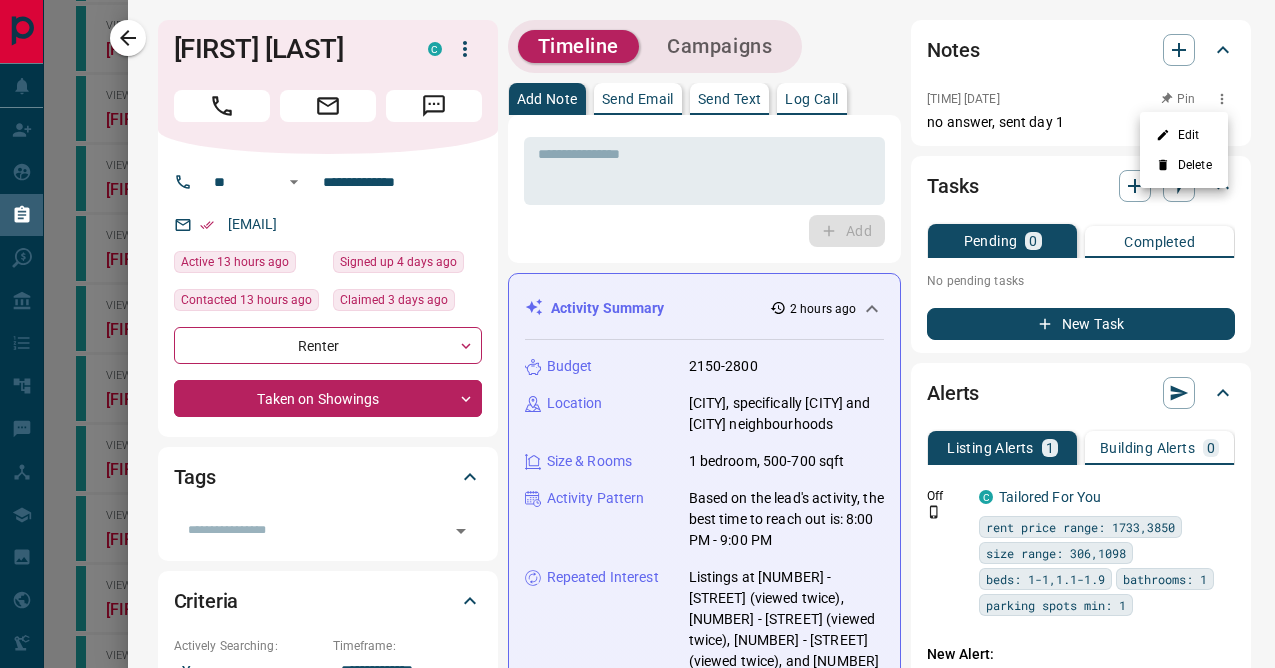 click on "Edit" at bounding box center [1184, 135] 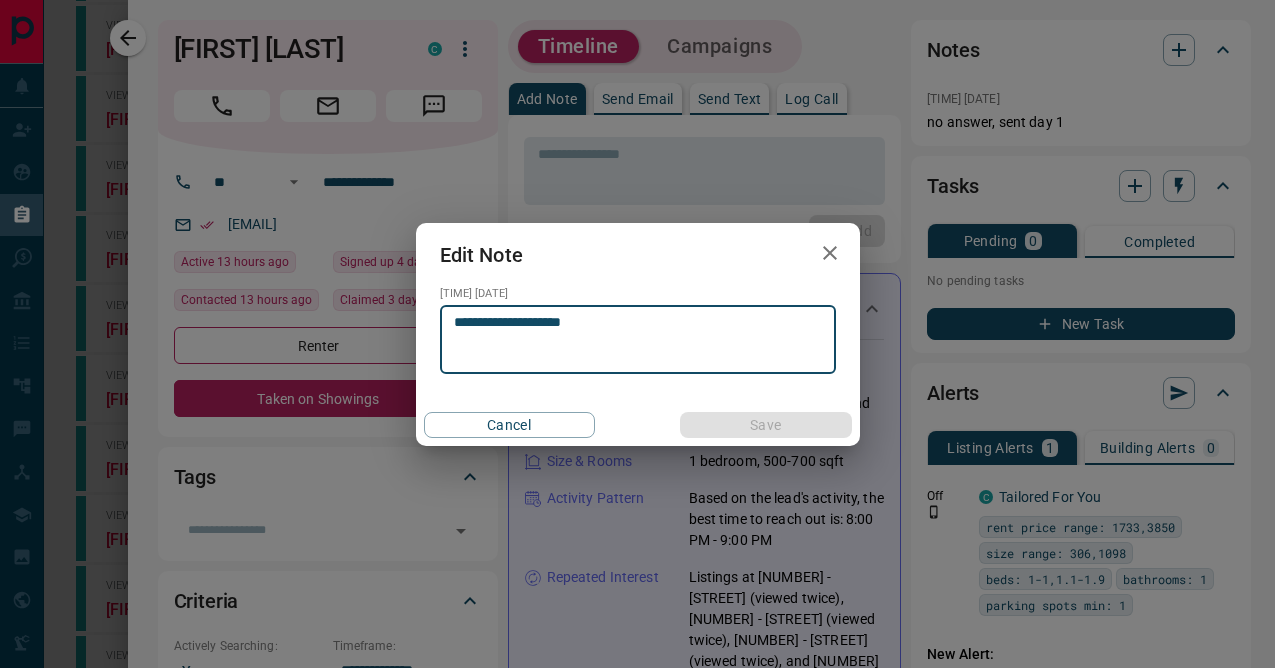 click 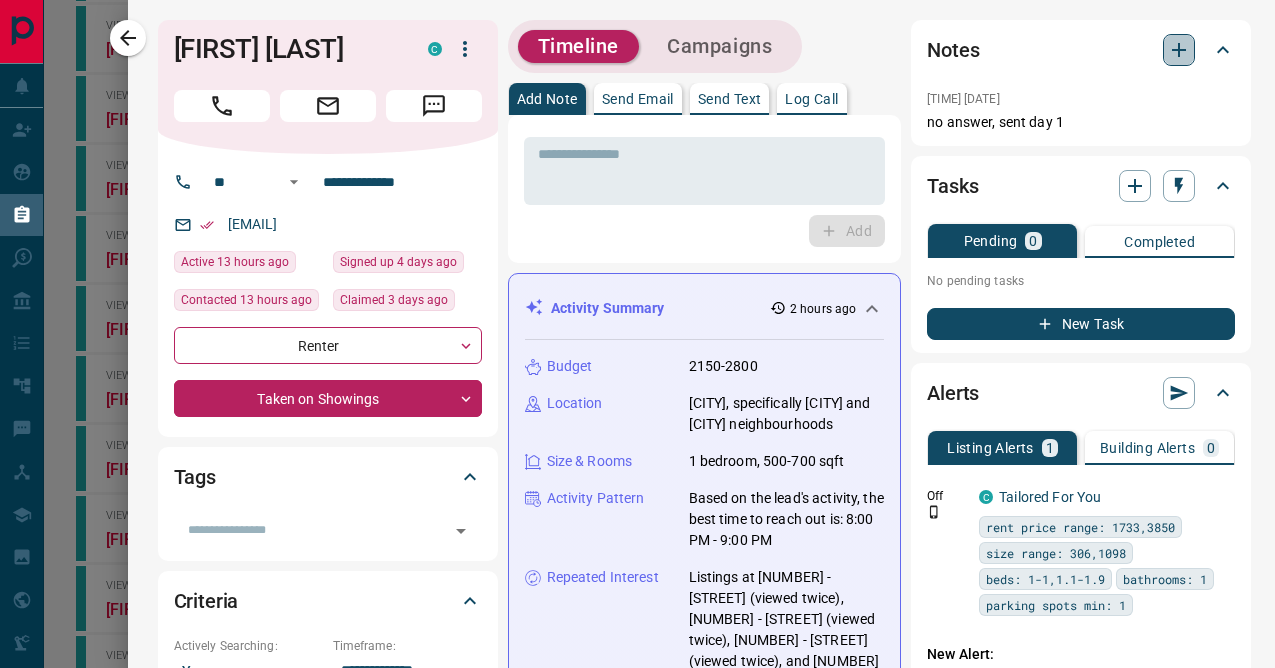 click 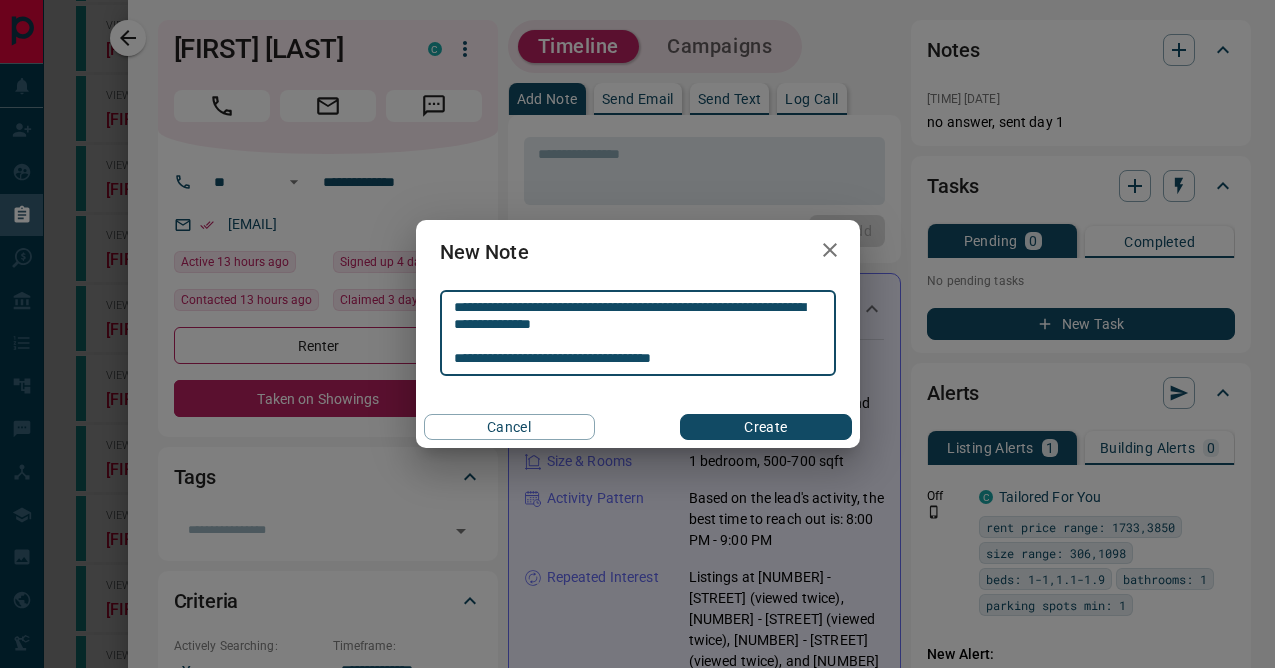type on "**********" 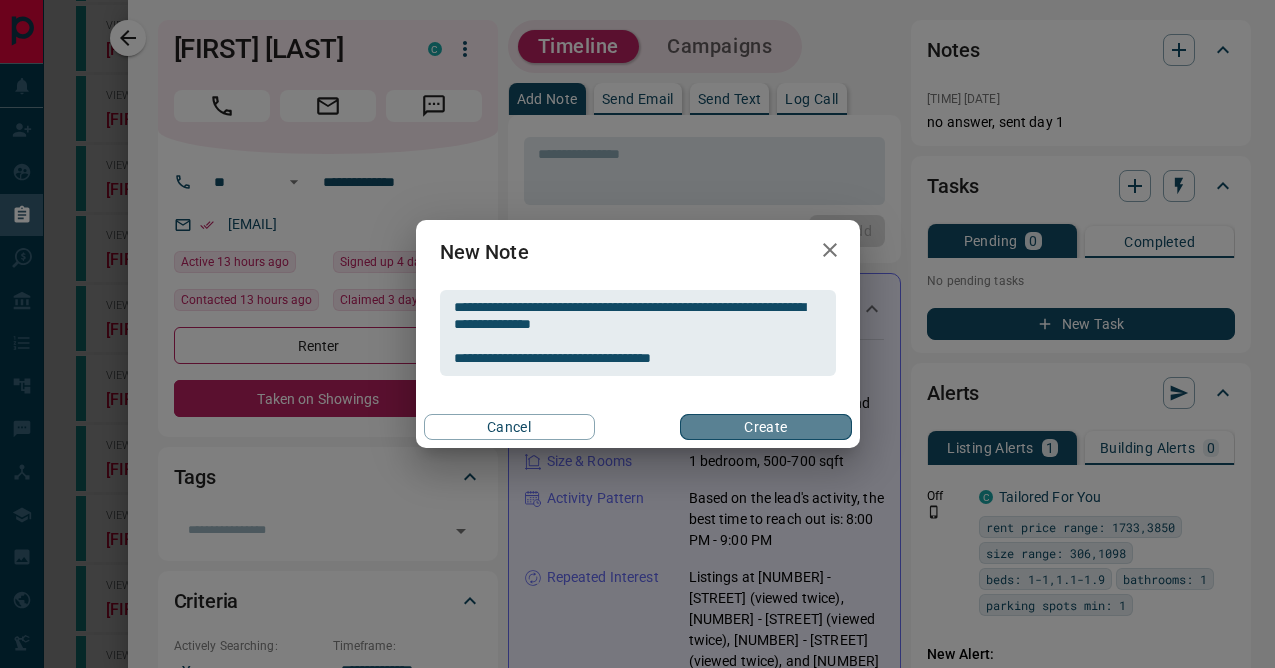 click on "Create" at bounding box center (765, 427) 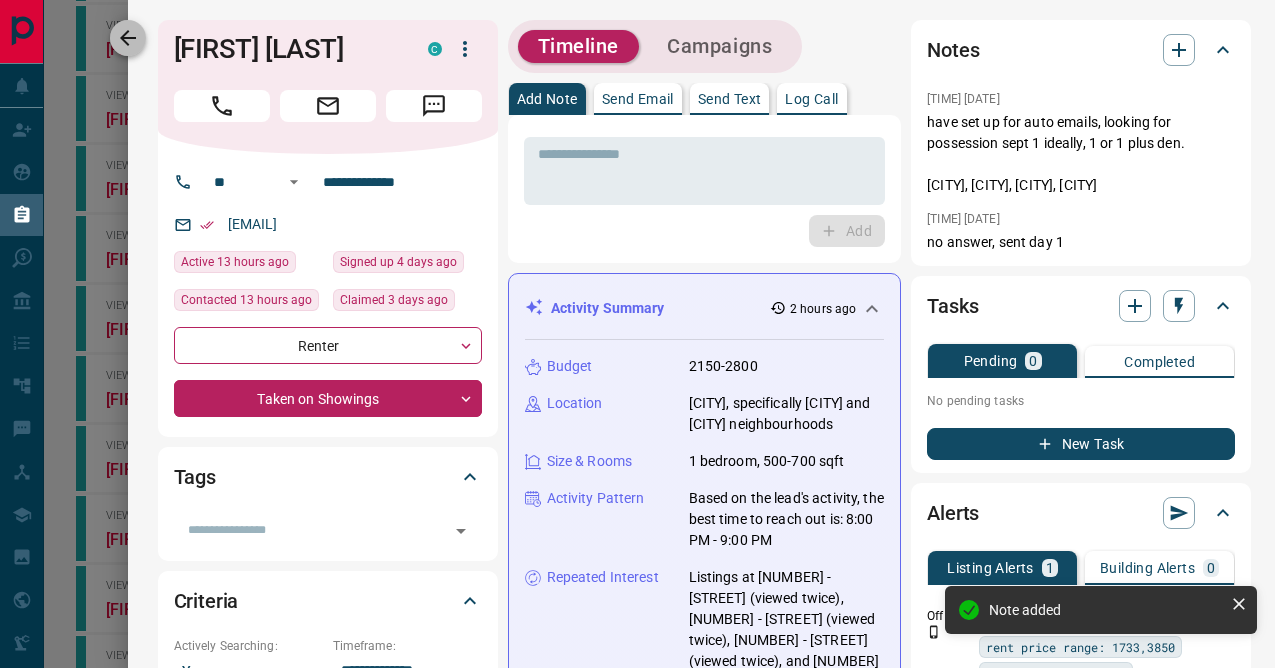 click 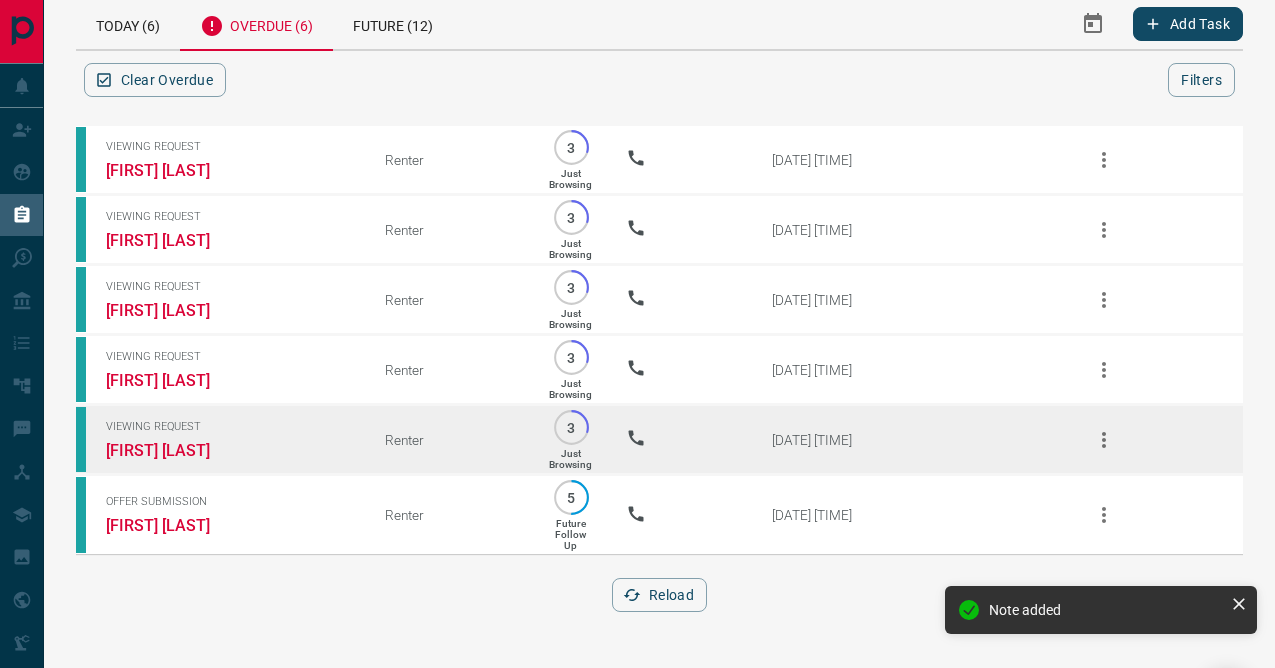 scroll, scrollTop: 0, scrollLeft: 0, axis: both 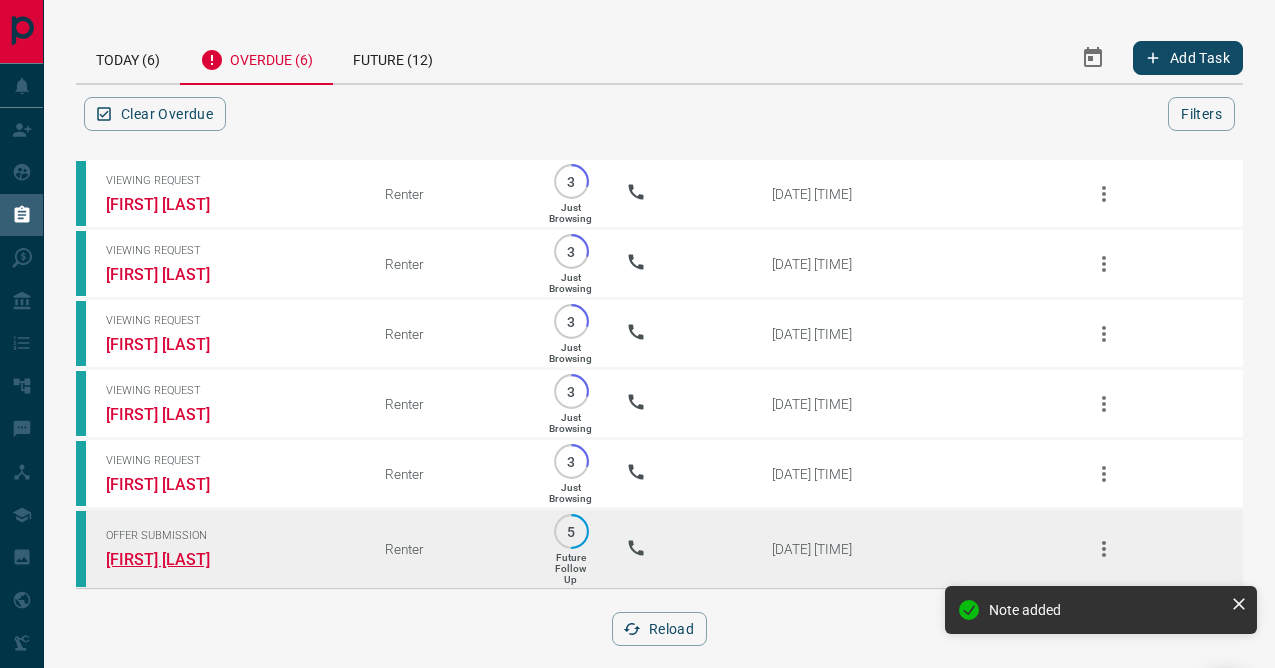 click on "[FIRST] [LAST]" at bounding box center [181, 559] 